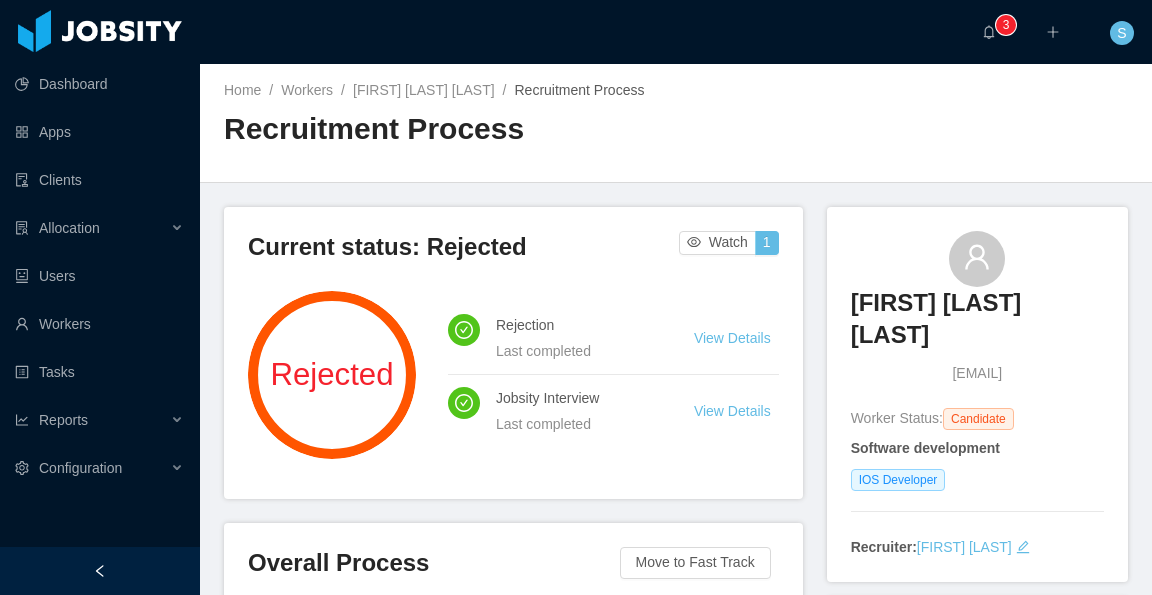 scroll, scrollTop: 0, scrollLeft: 0, axis: both 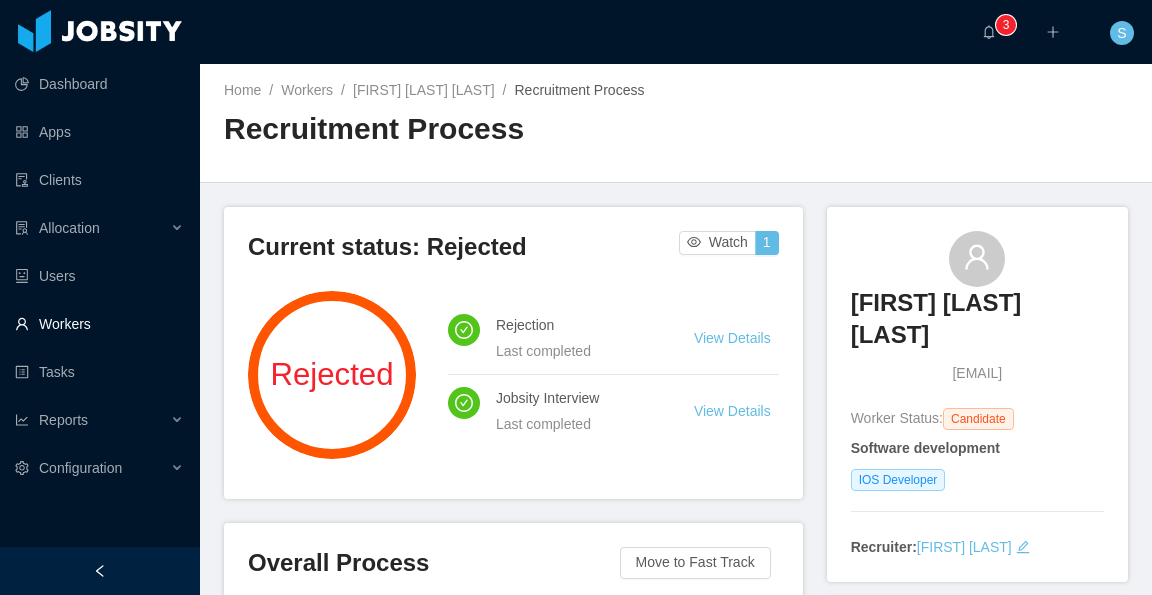 click on "Workers" at bounding box center (99, 324) 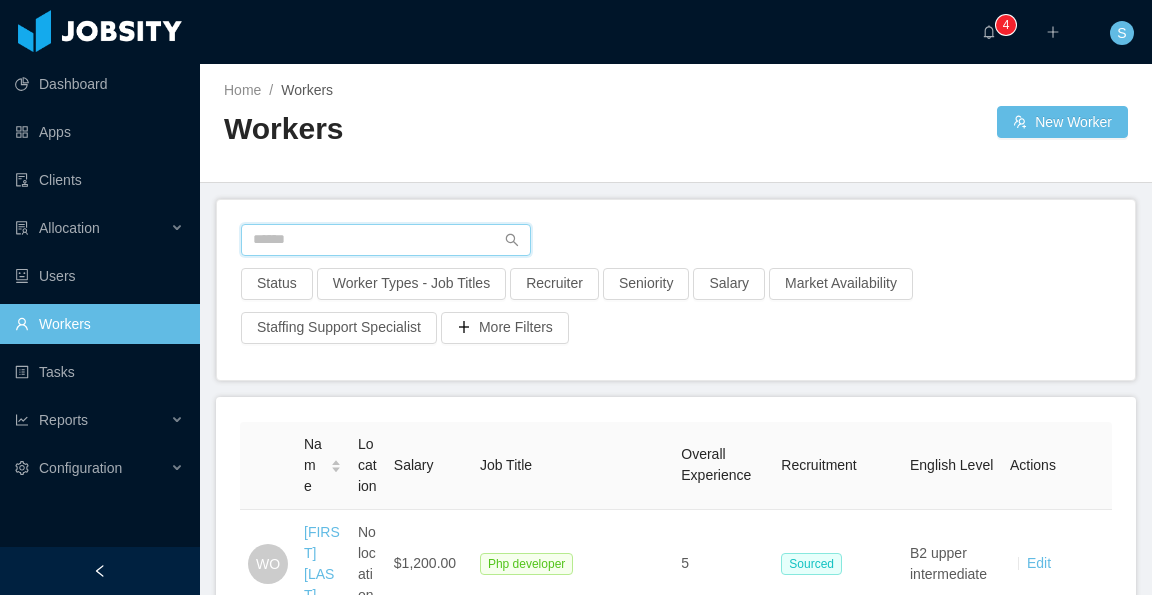 click at bounding box center (386, 240) 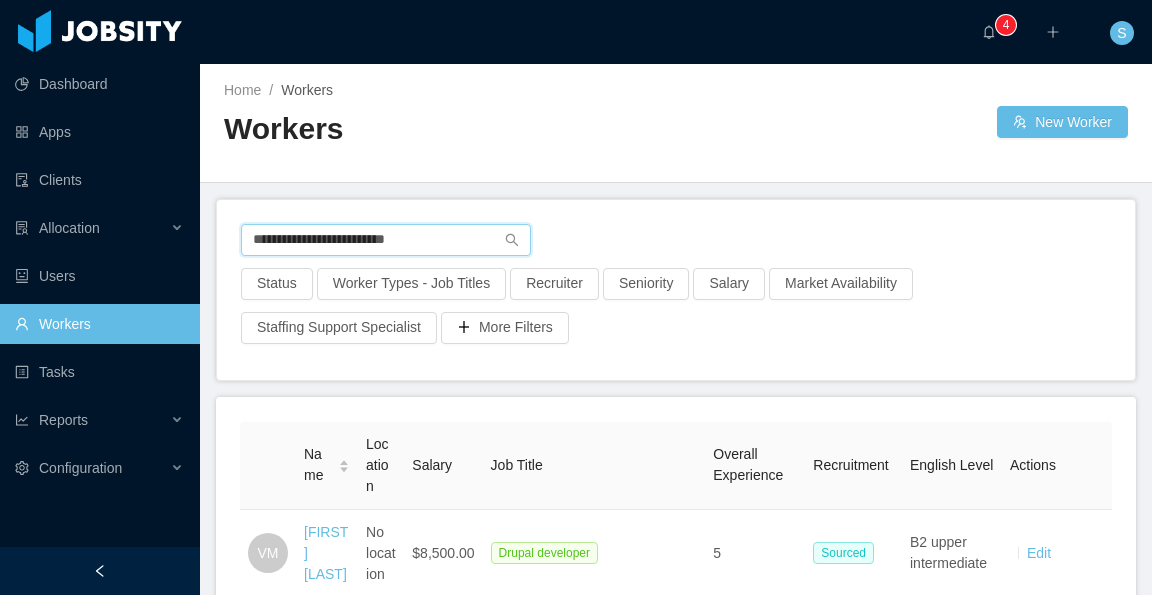 scroll, scrollTop: 140, scrollLeft: 0, axis: vertical 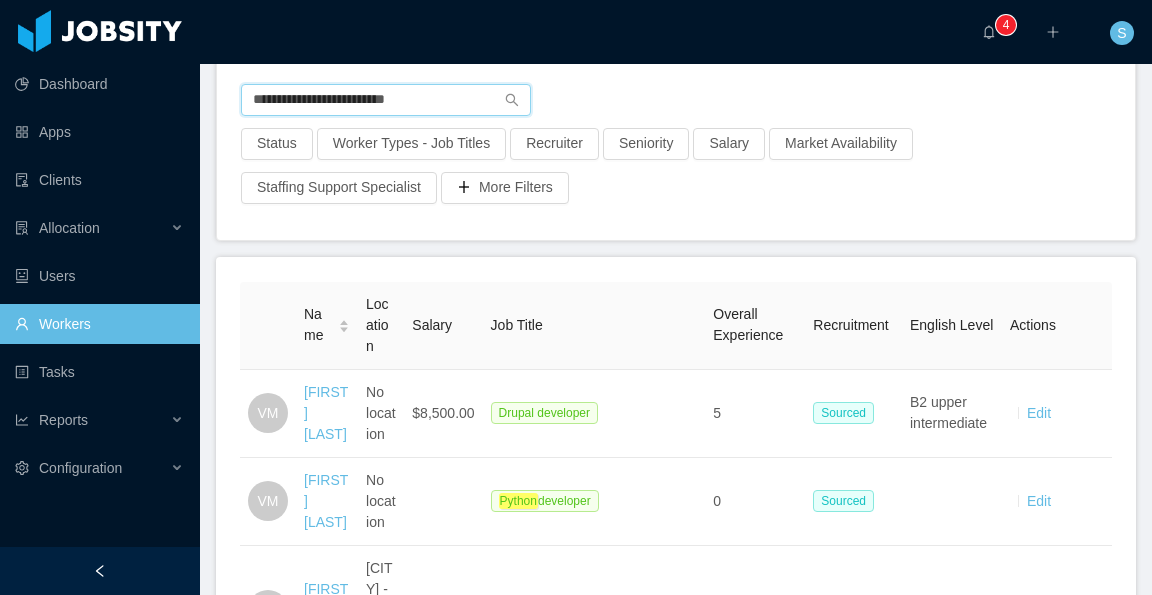 click on "**********" at bounding box center [386, 100] 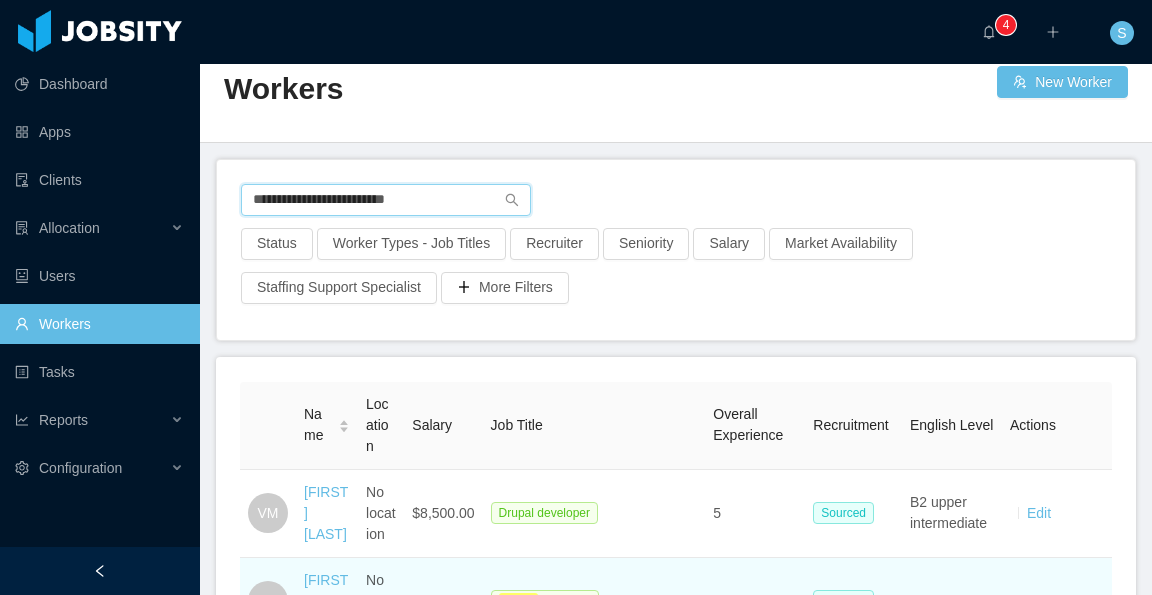 scroll, scrollTop: 0, scrollLeft: 0, axis: both 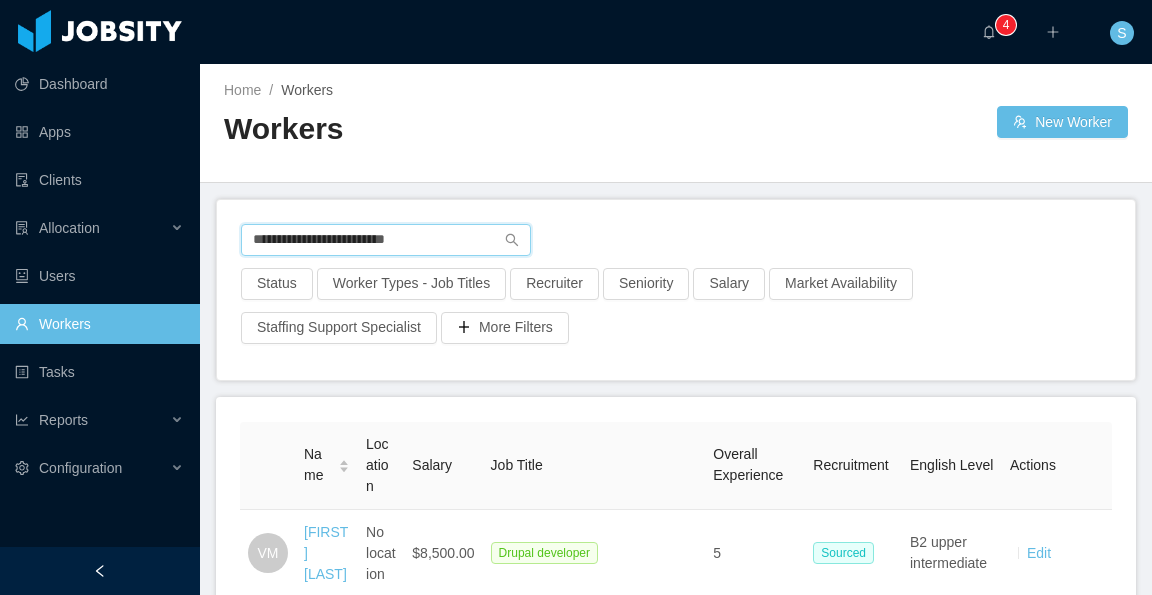 click on "**********" at bounding box center [386, 240] 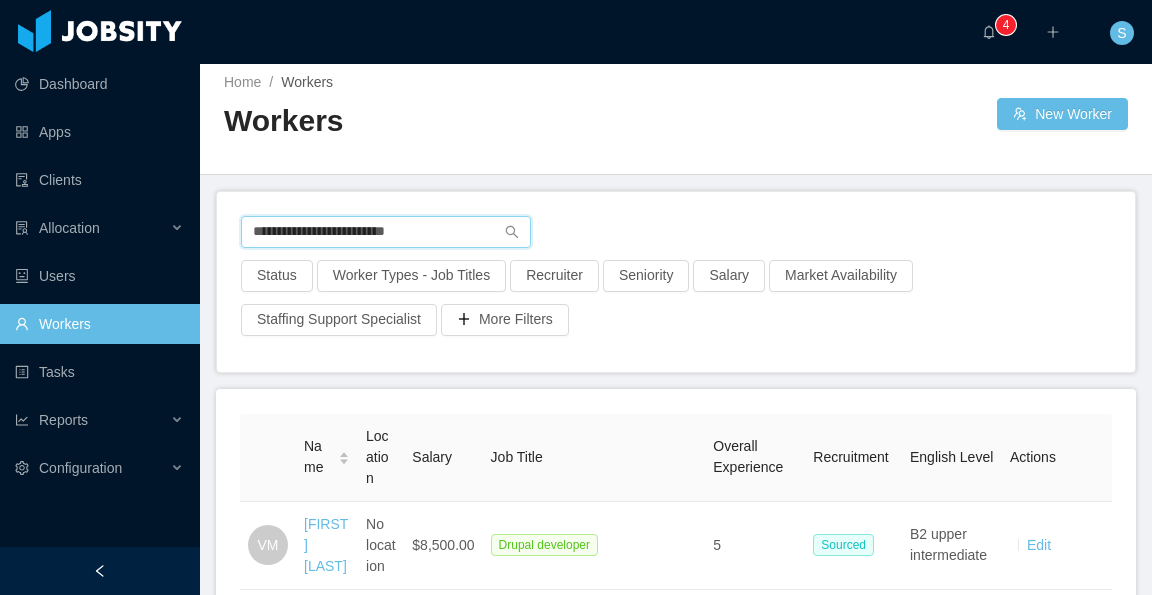 scroll, scrollTop: 0, scrollLeft: 0, axis: both 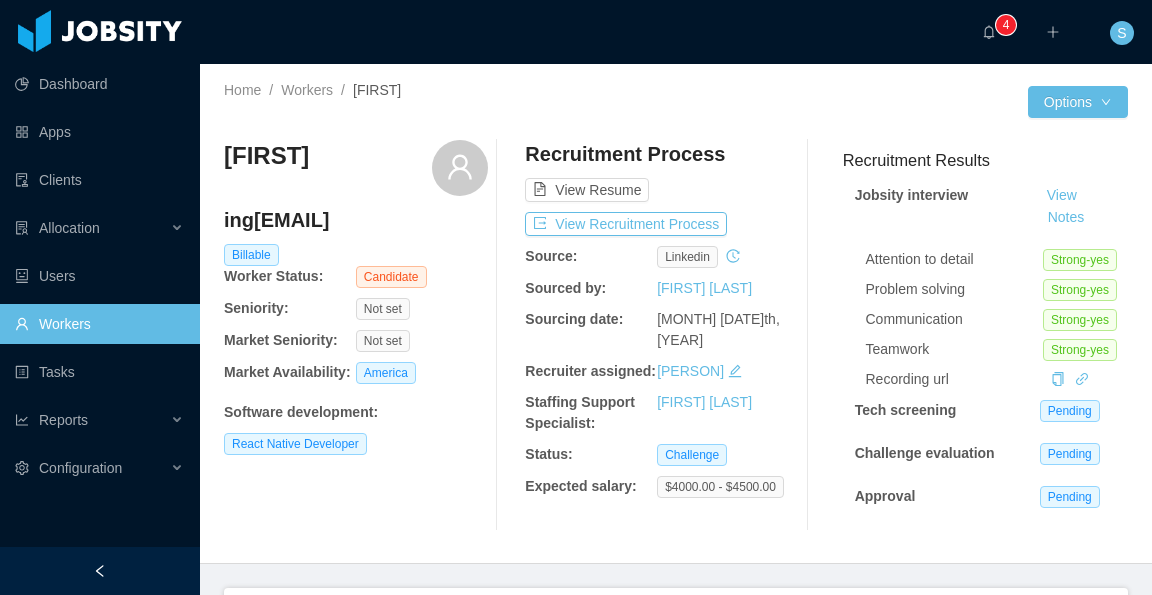 click on "Home / Workers / [PERSON] /   Options [PERSON] ing[EMAIL]  Billable  Worker Status: Candidate Seniority:  Not set  Market Seniority:  Not set  Market Availability: America Software development : React Native Developer Recruitment Process View Resume View Recruitment Process  Source: linkedin Sourced by: [PERSON] Sourcing date: [MONTH] [DATE]th, [YEAR] Recruiter assigned: [PERSON]   Staffing Support Specialist: [PERSON] Status: Challenge Expected salary: $[NUMBER] - $[NUMBER] Recruitment Results Jobsity interview
View Notes Attention to detail Strong-yes Problem solving Strong-yes Communication Strong-yes Teamwork Strong-yes Recording url Tech screening
Pending Challenge evaluation
Pending Approval
Pending" at bounding box center (676, 314) 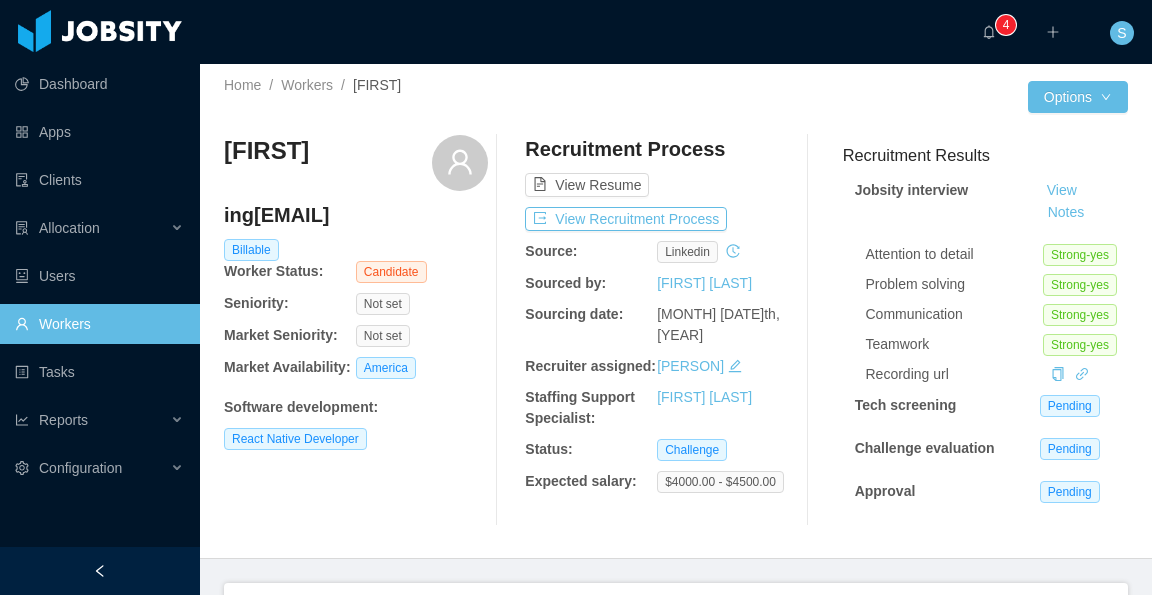 scroll, scrollTop: 0, scrollLeft: 0, axis: both 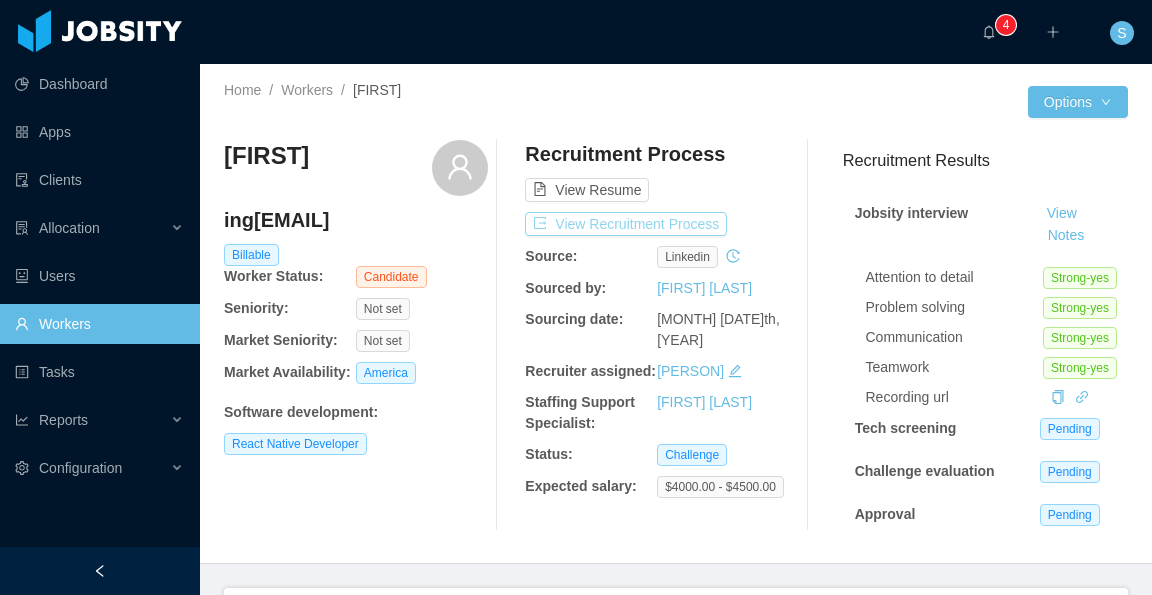 click on "View Recruitment Process" at bounding box center [626, 224] 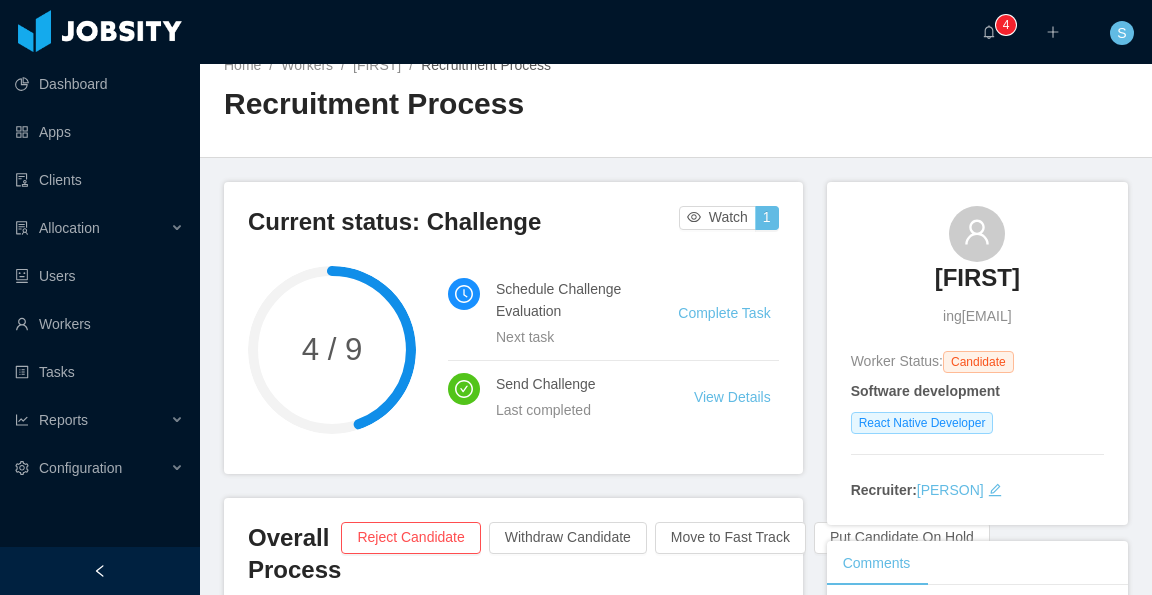 scroll, scrollTop: 0, scrollLeft: 0, axis: both 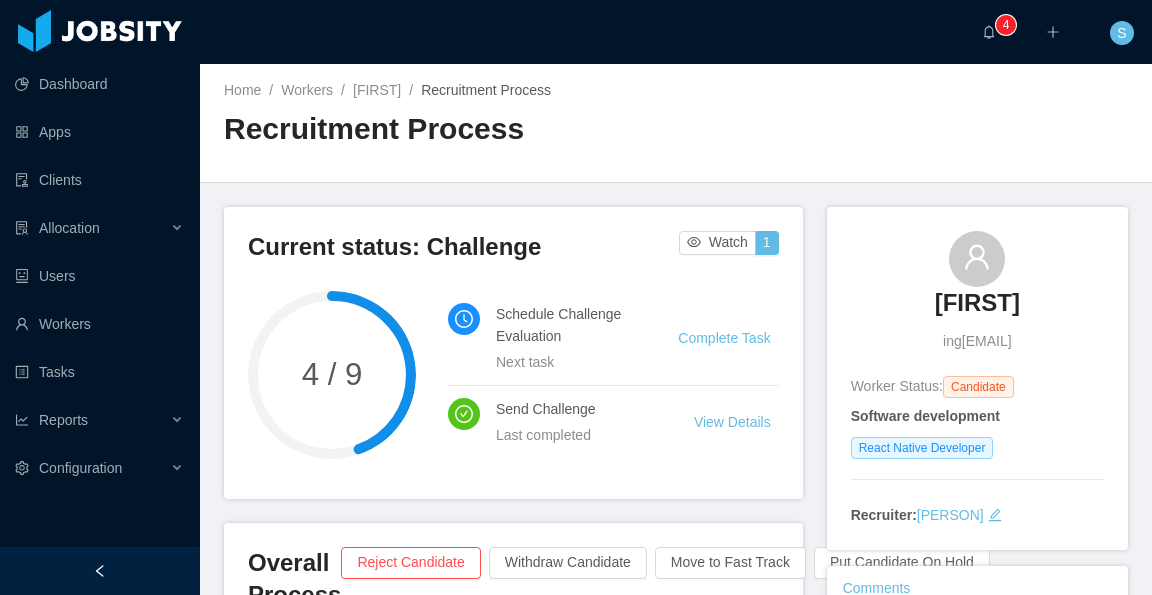 click on "Home / Workers / [PERSON] / Recruitment Process / Recruitment Process" at bounding box center [676, 123] 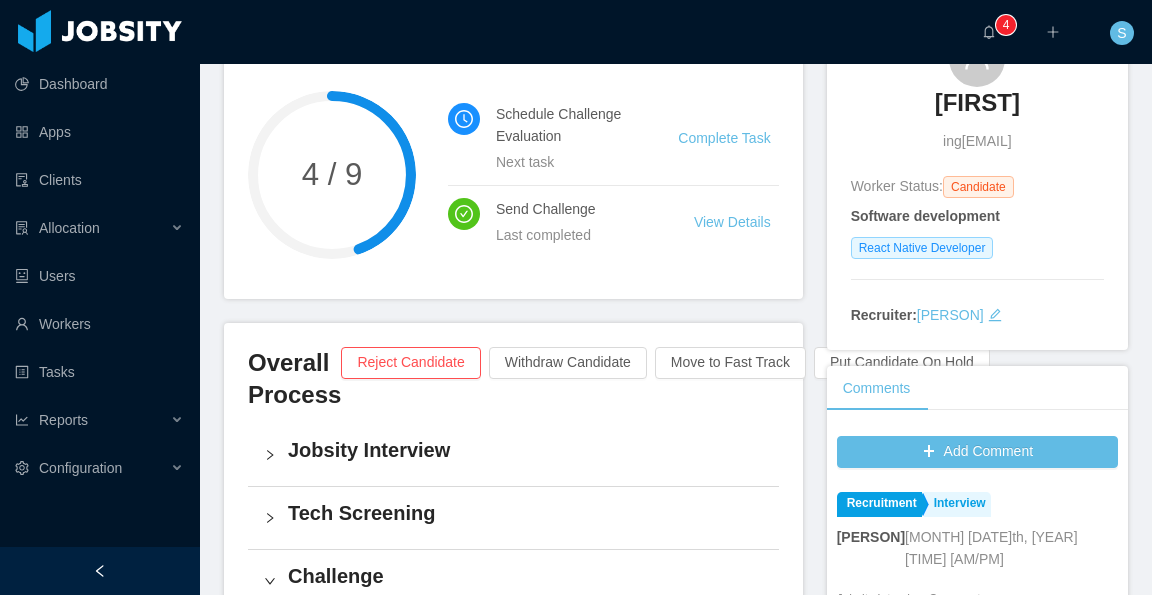 scroll, scrollTop: 0, scrollLeft: 0, axis: both 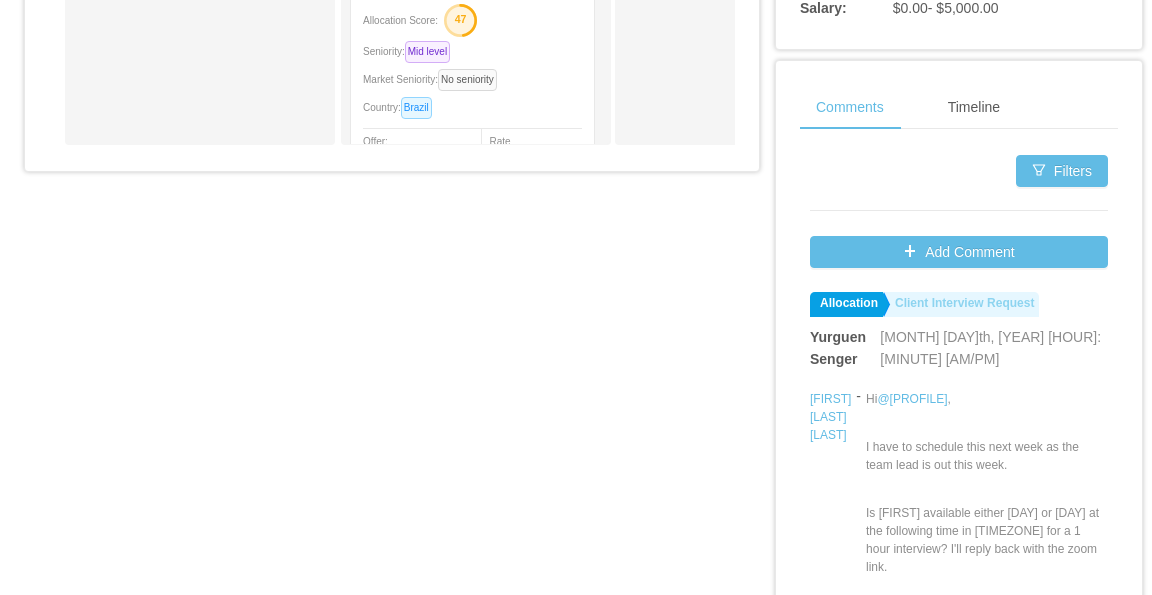 click on "Client Interview Request" at bounding box center (962, 304) 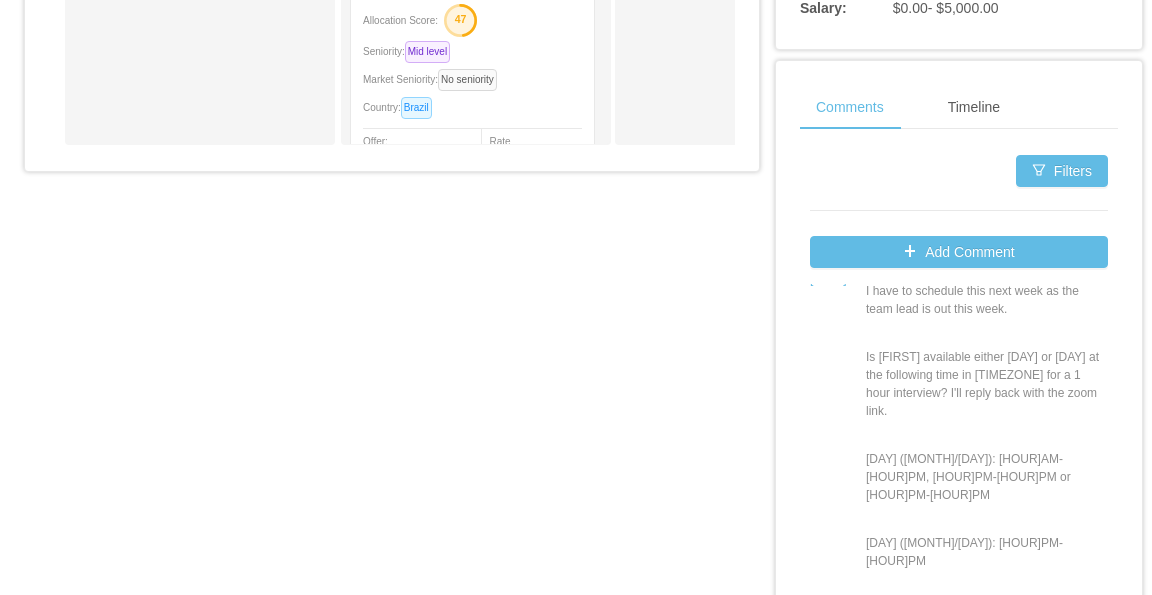 scroll, scrollTop: 0, scrollLeft: 0, axis: both 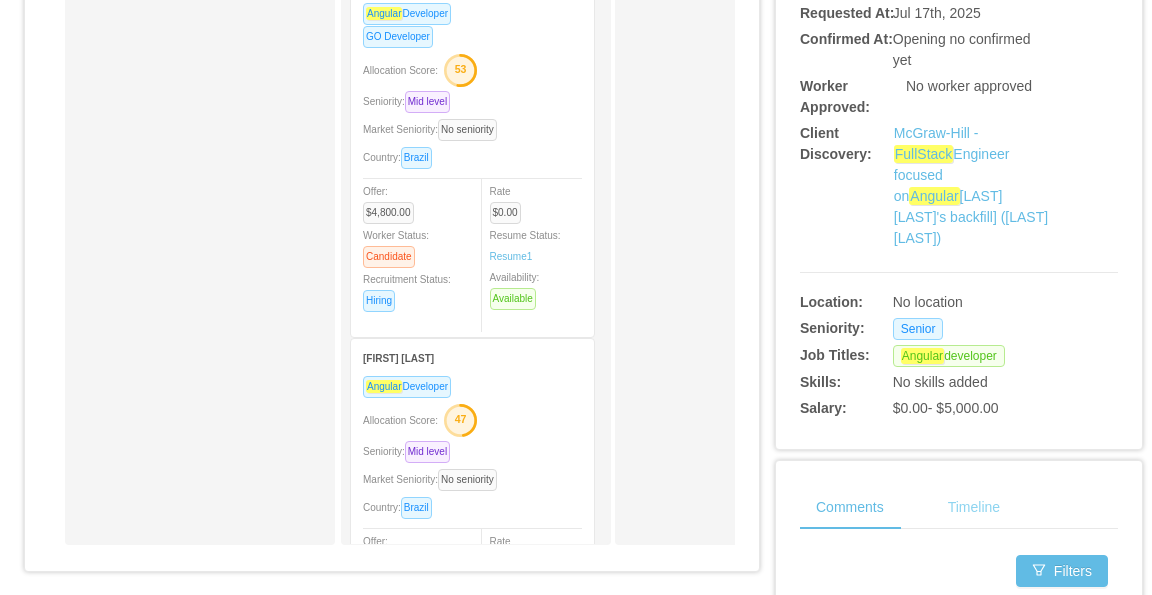 click on "Timeline" at bounding box center (974, 507) 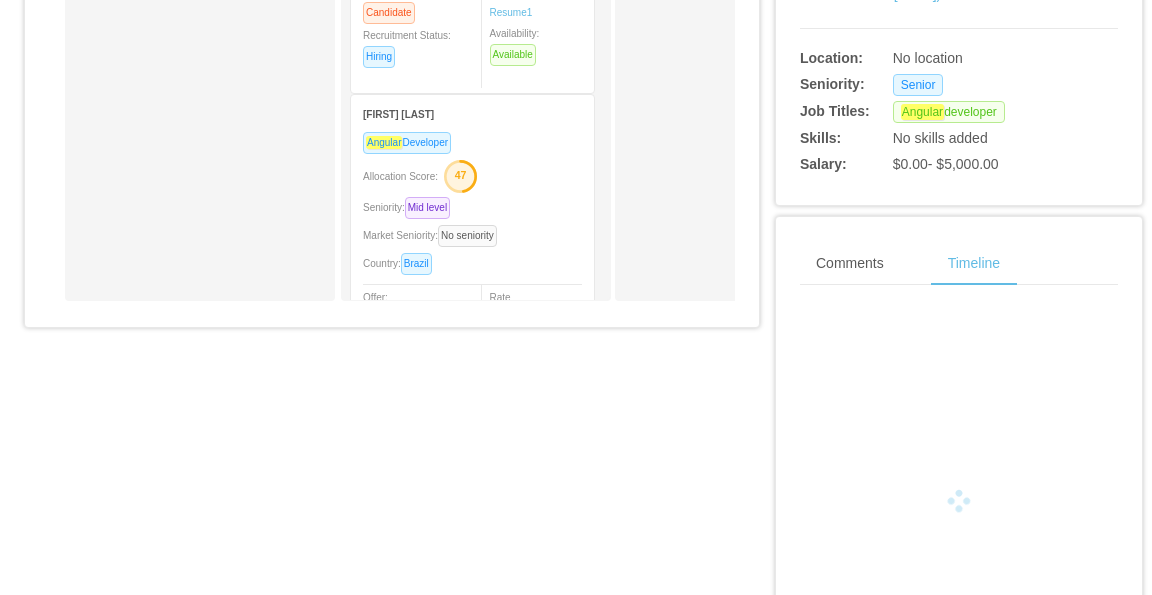 scroll, scrollTop: 968, scrollLeft: 0, axis: vertical 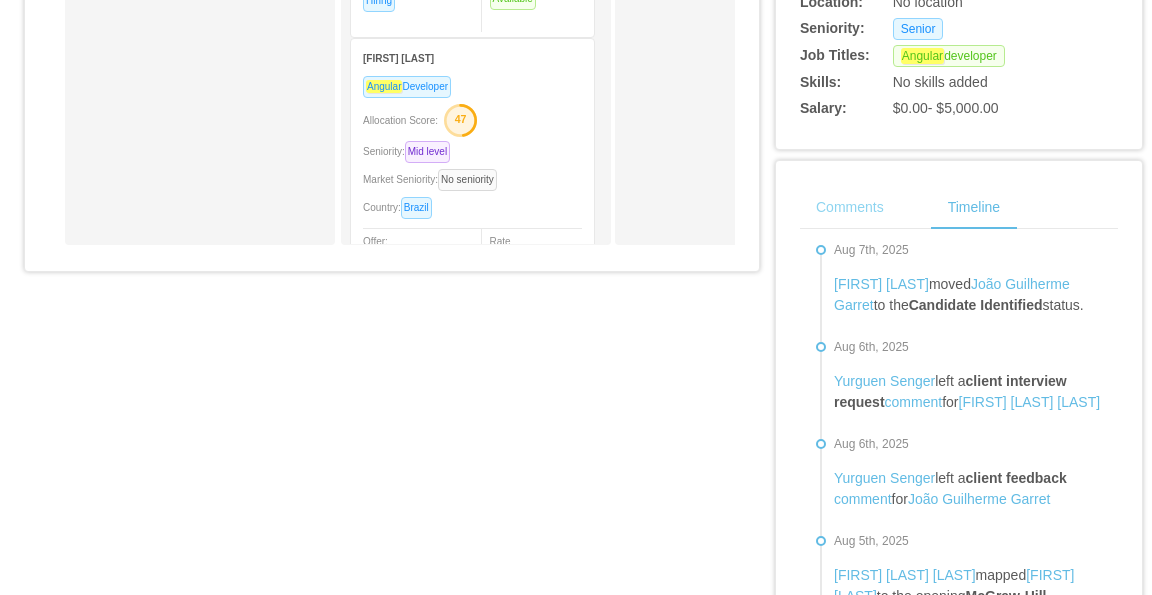 click on "Comments" at bounding box center [850, 207] 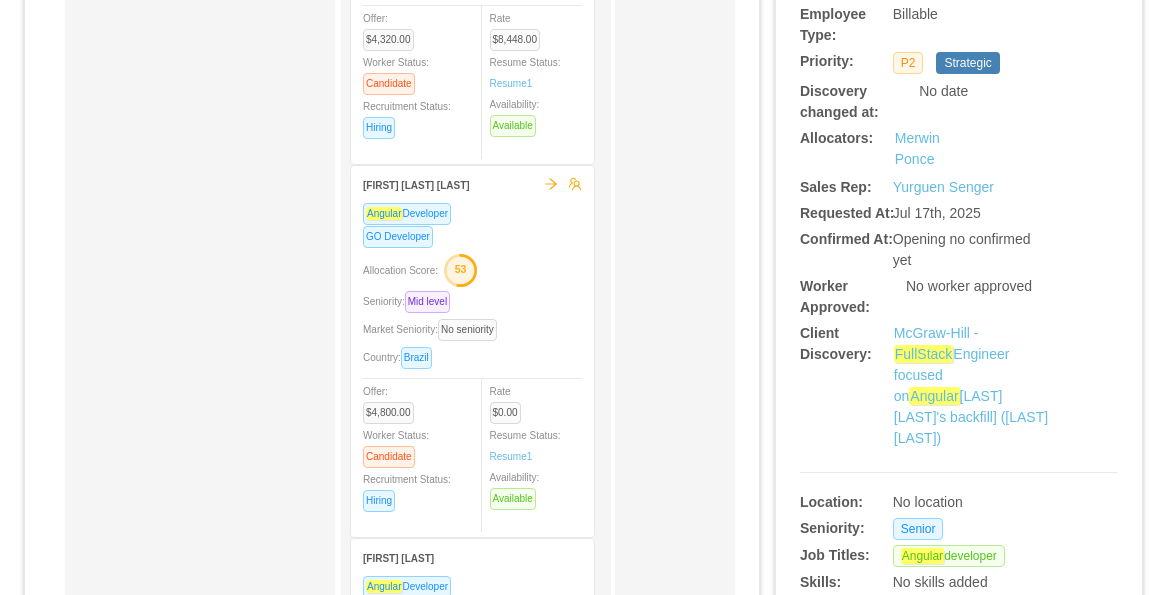 scroll, scrollTop: 68, scrollLeft: 0, axis: vertical 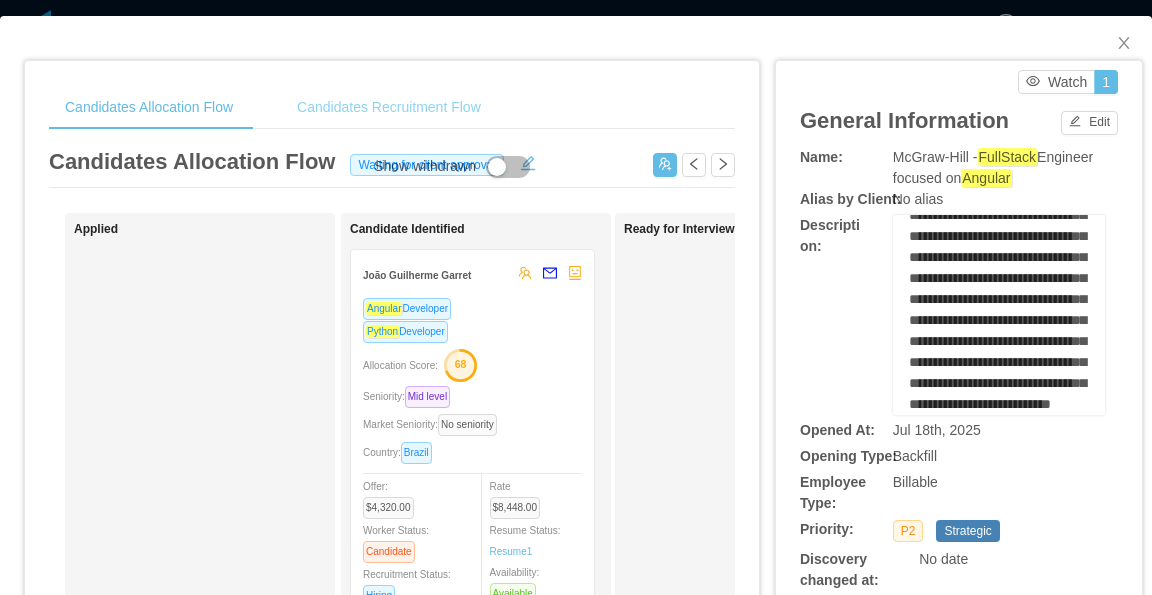 click on "Candidates Recruitment Flow" at bounding box center [389, 107] 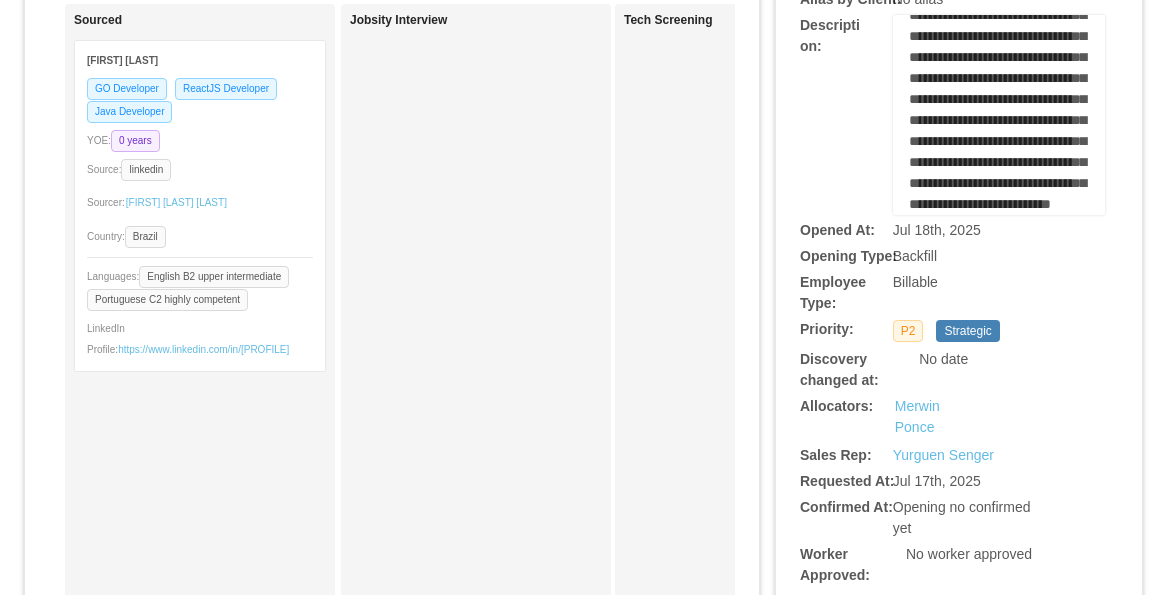 scroll, scrollTop: 35, scrollLeft: 0, axis: vertical 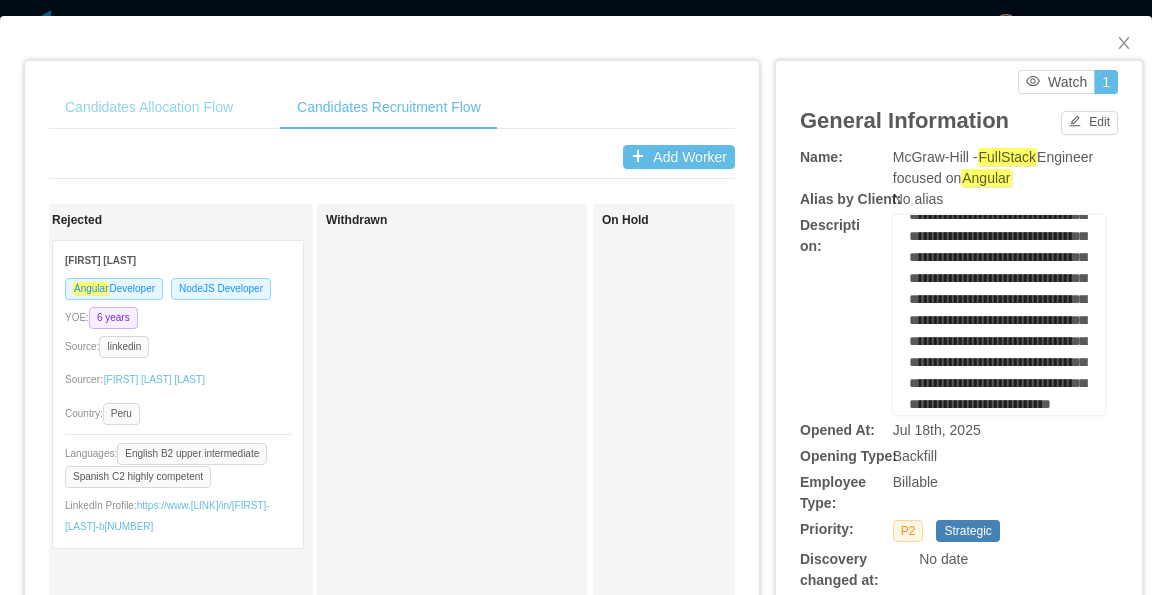 click on "Candidates Allocation Flow" at bounding box center (149, 107) 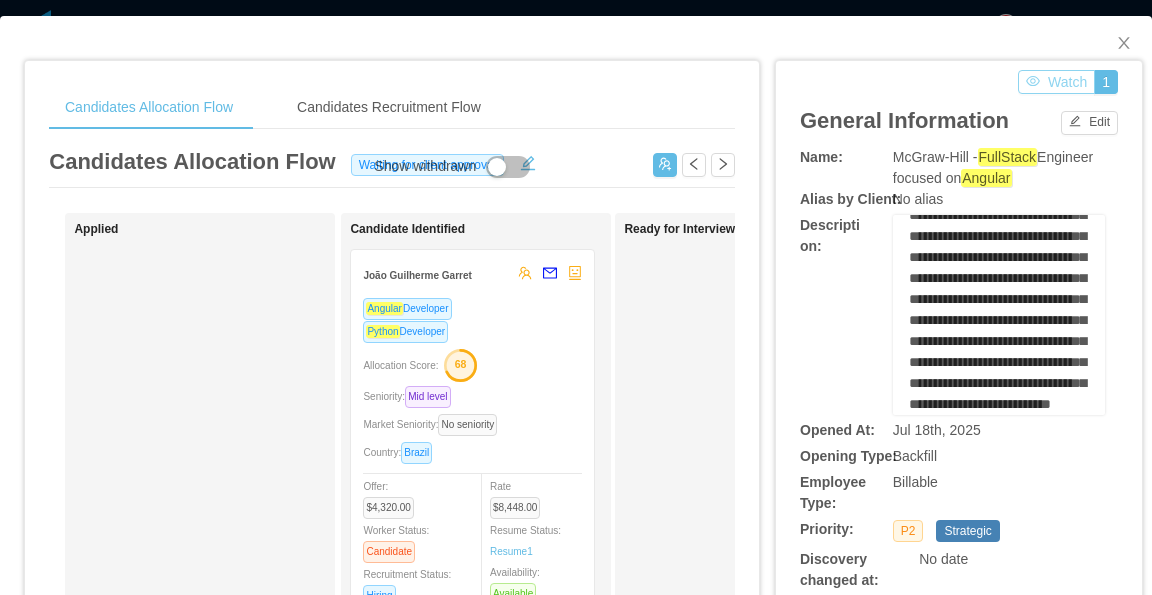 click on "Watch" at bounding box center (1056, 82) 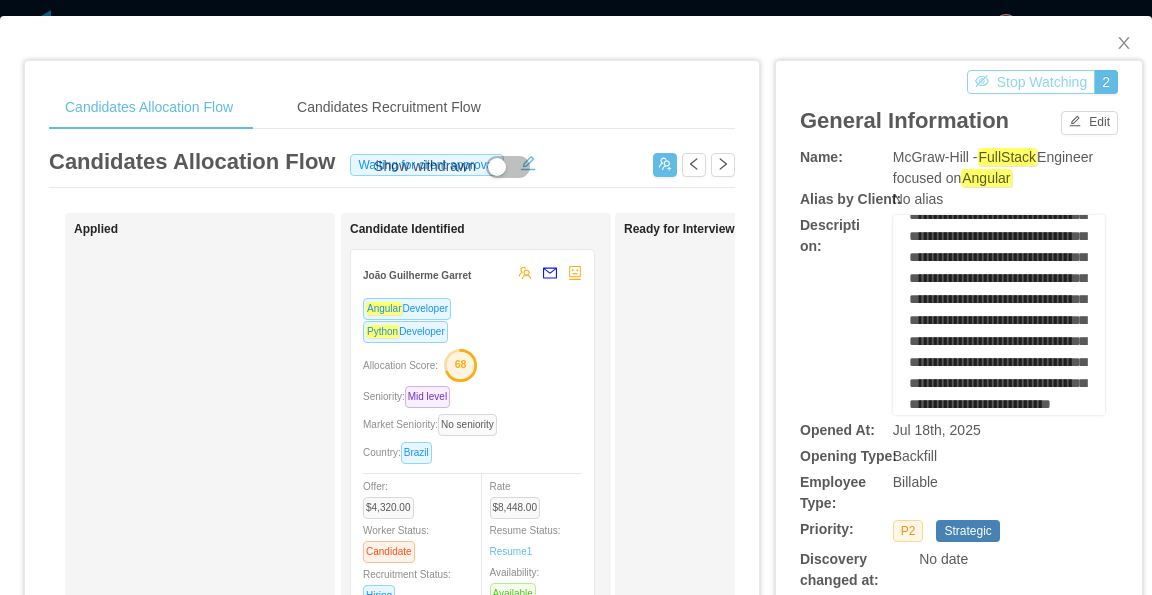 drag, startPoint x: 1110, startPoint y: 89, endPoint x: 1110, endPoint y: 126, distance: 37 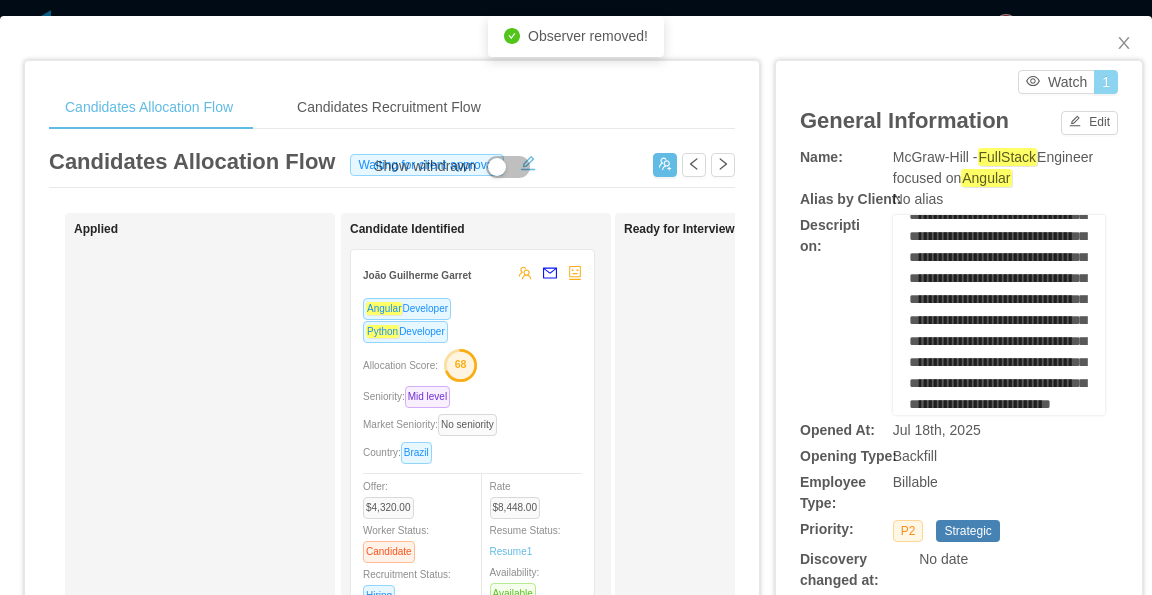 click on "1" at bounding box center (1106, 82) 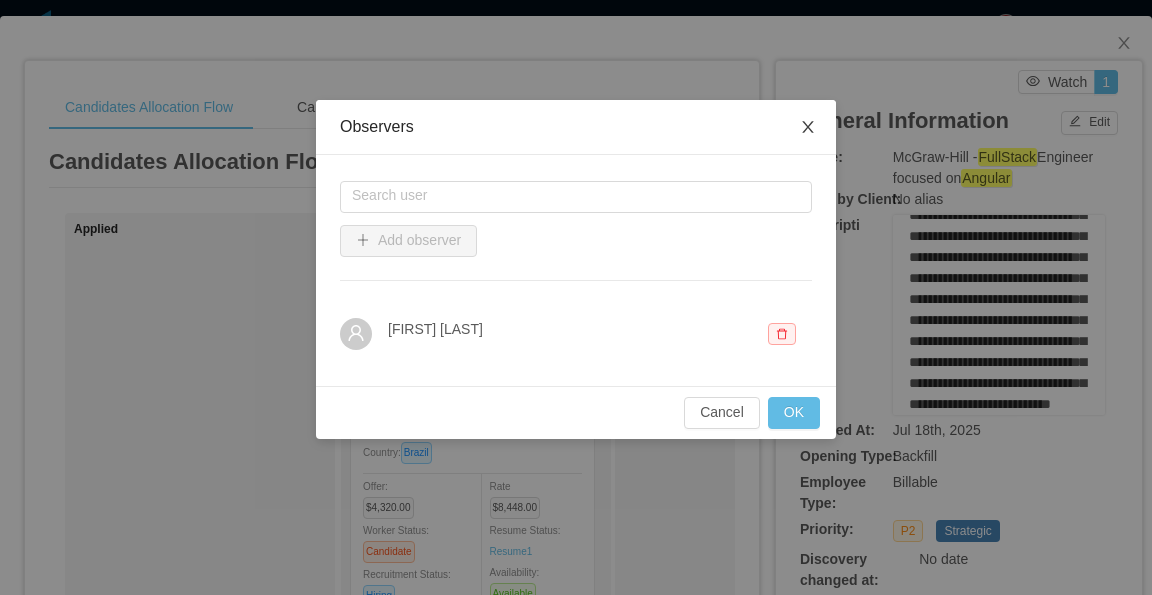 click 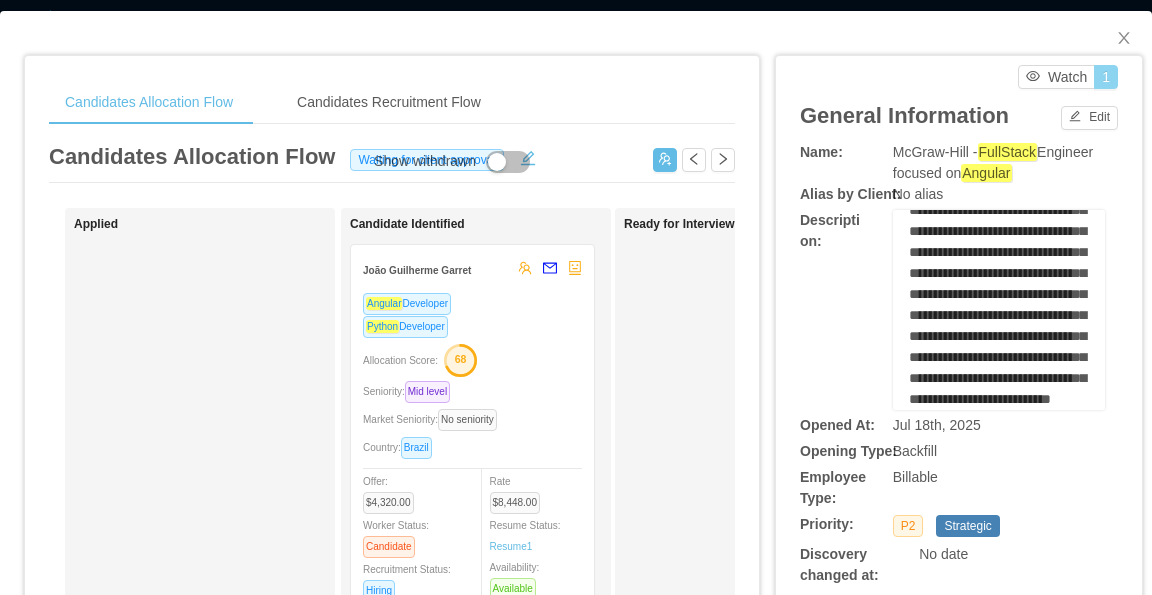 scroll, scrollTop: 0, scrollLeft: 0, axis: both 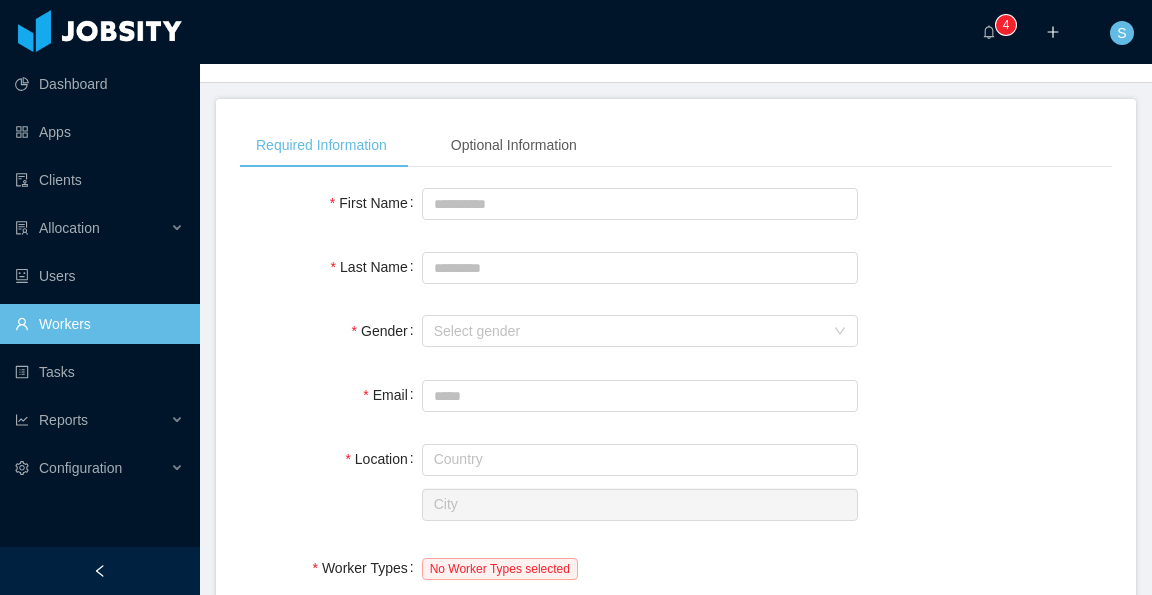 click on "Workers" at bounding box center (99, 324) 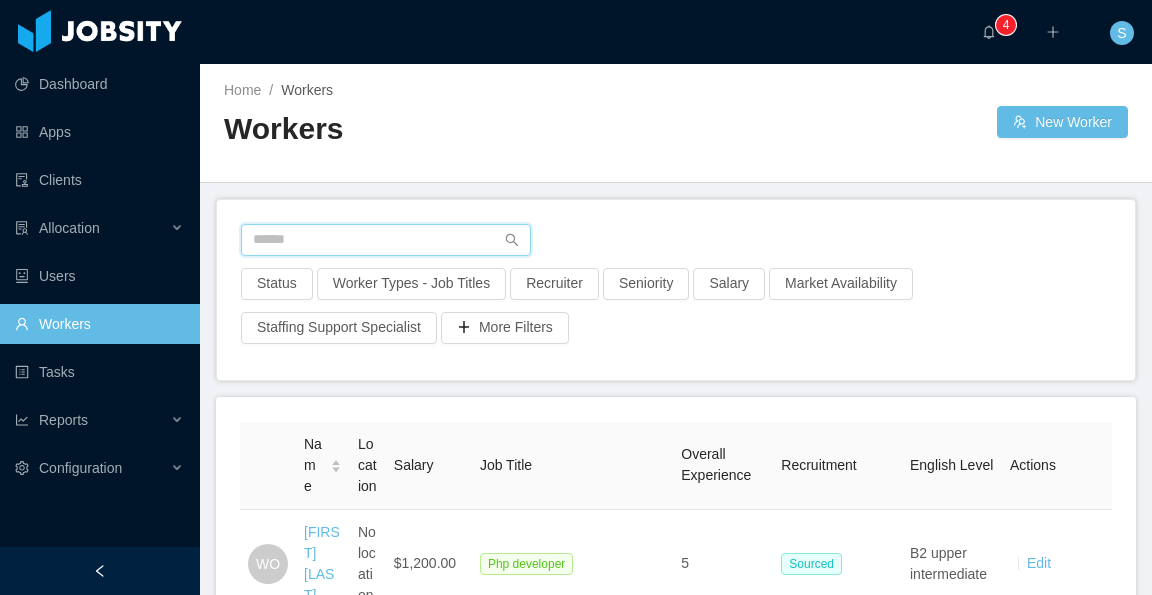 click at bounding box center (386, 240) 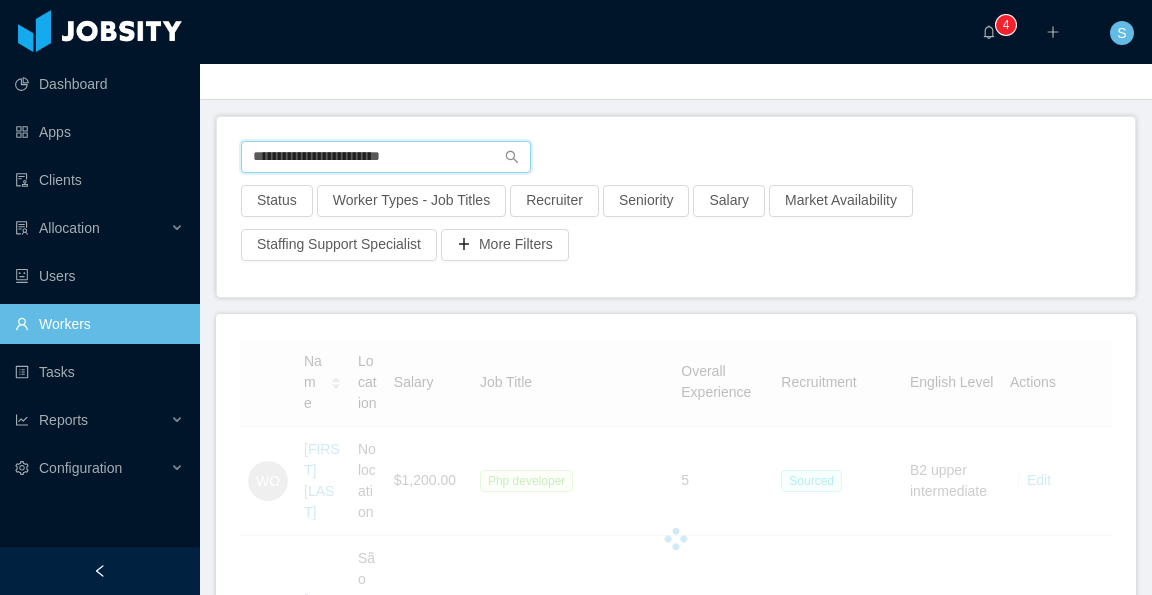 scroll, scrollTop: 100, scrollLeft: 0, axis: vertical 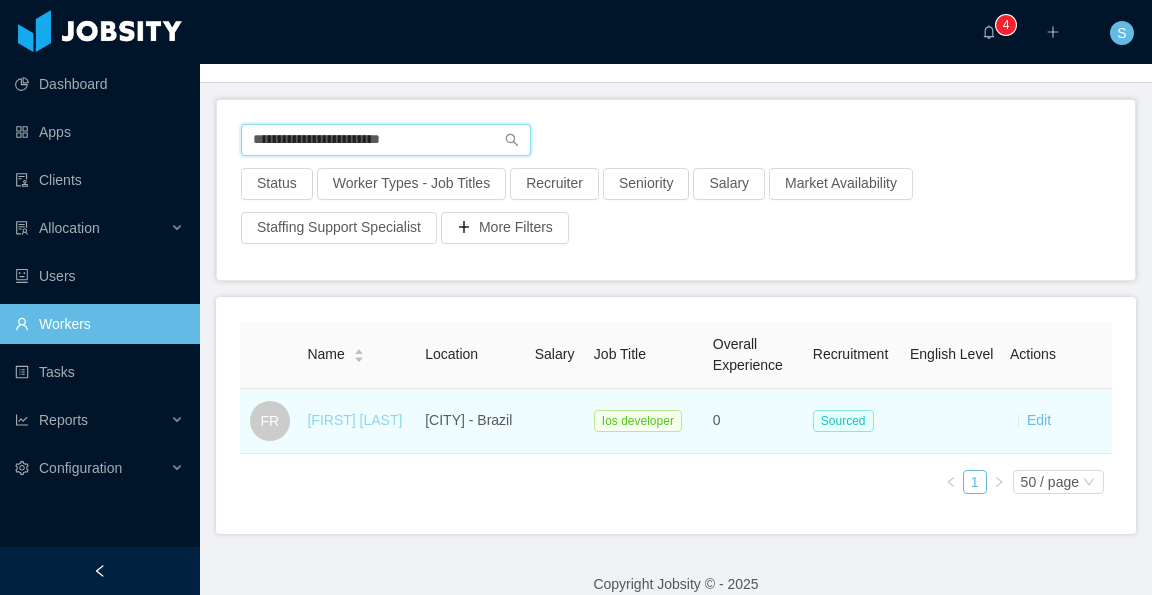 type on "**********" 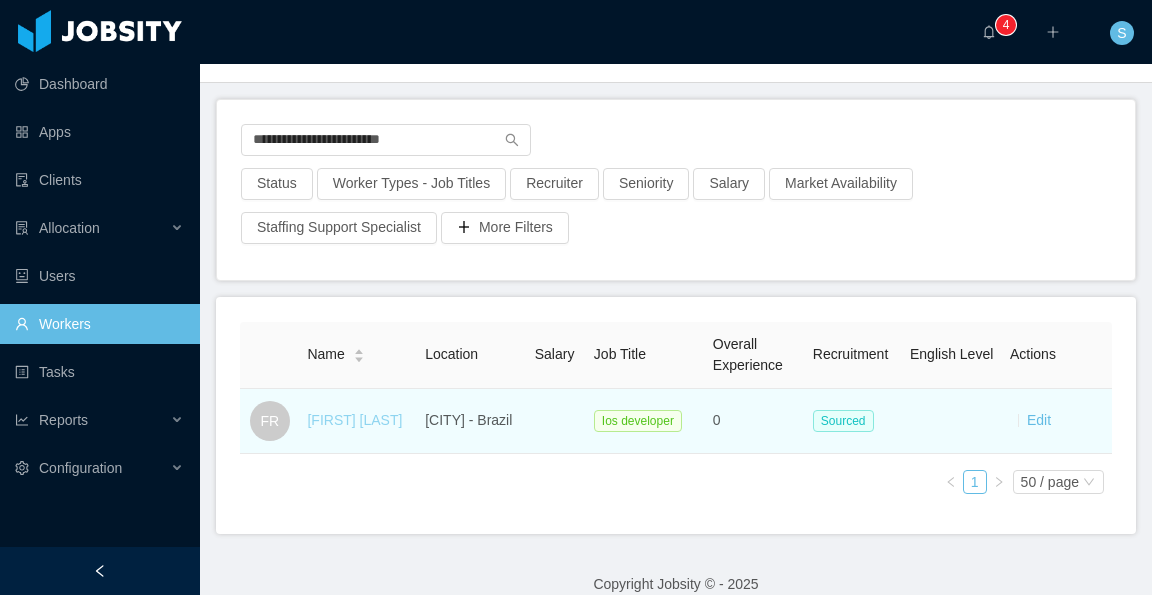 click on "Fábio Resende" at bounding box center (354, 420) 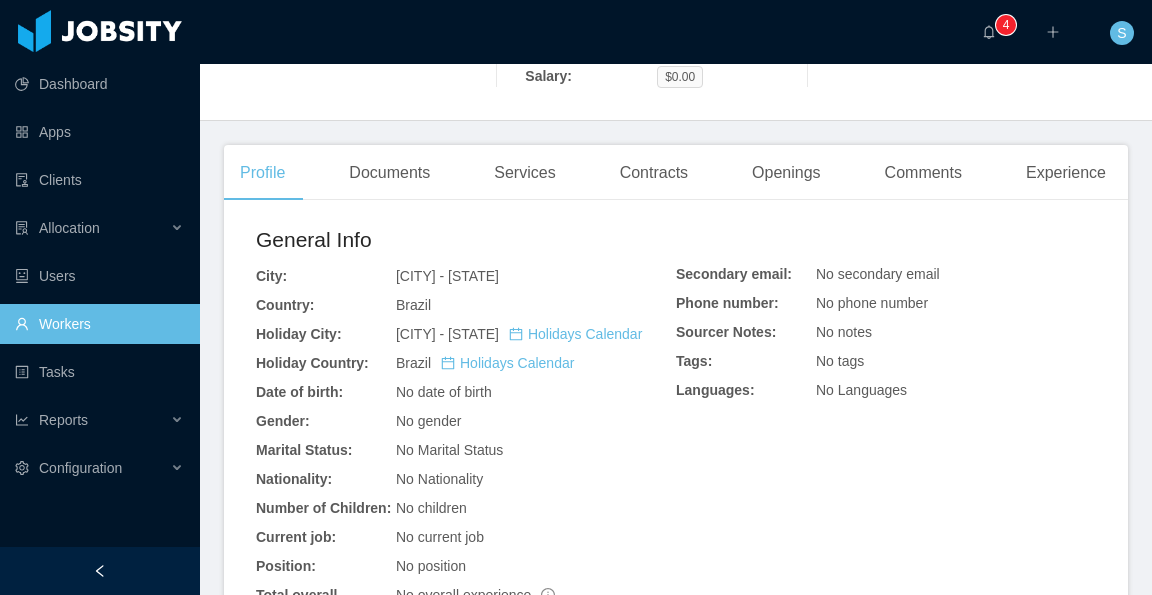 scroll, scrollTop: 0, scrollLeft: 0, axis: both 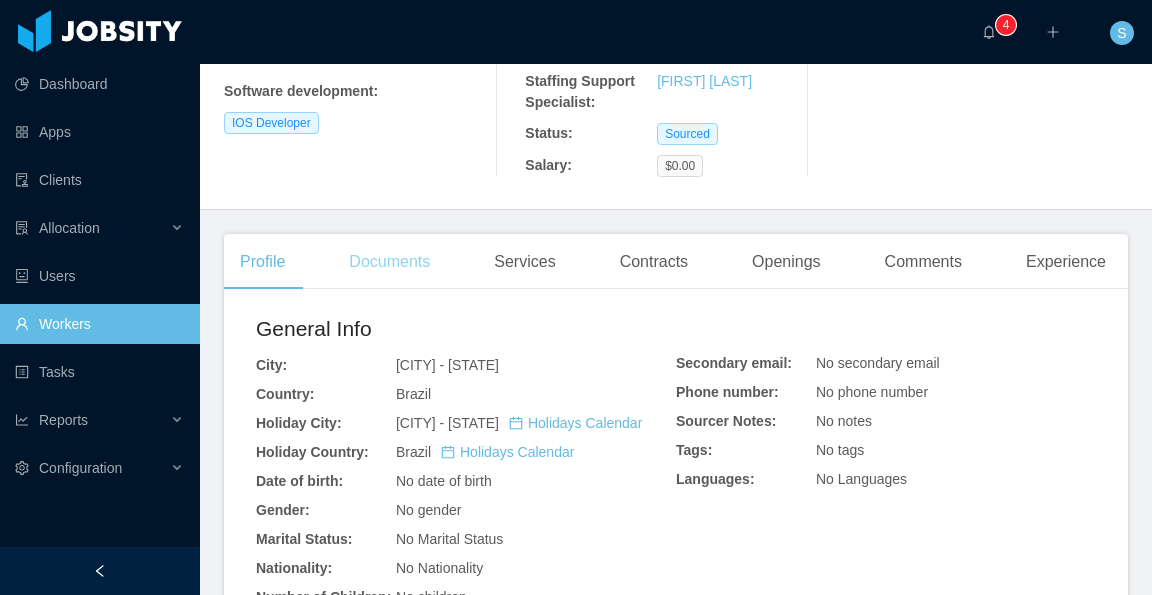 click on "Documents" at bounding box center [389, 262] 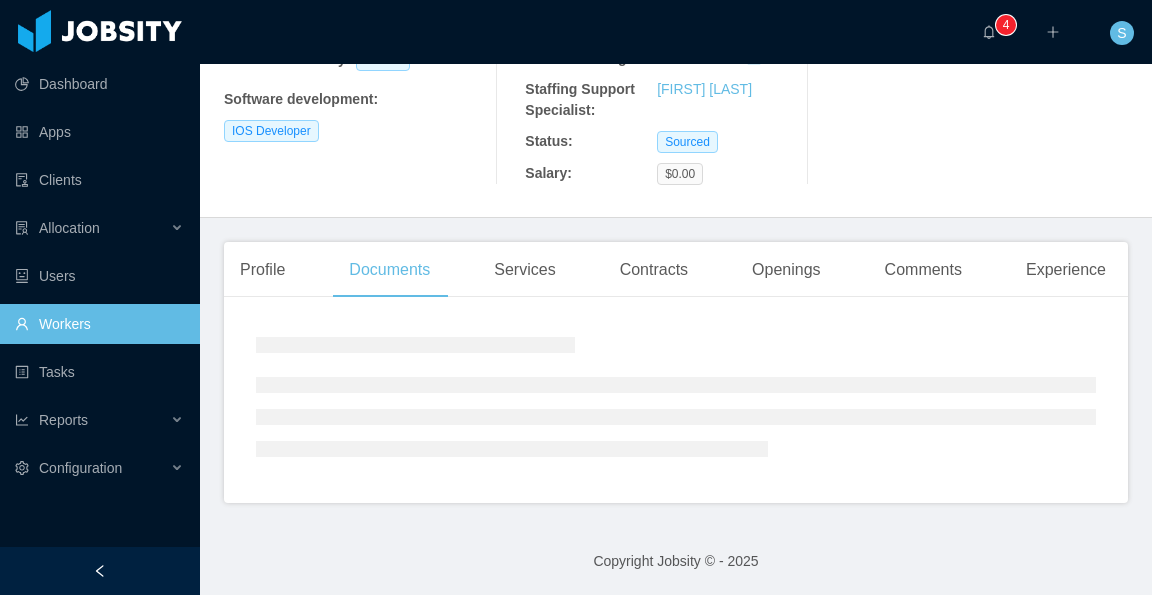 scroll, scrollTop: 300, scrollLeft: 0, axis: vertical 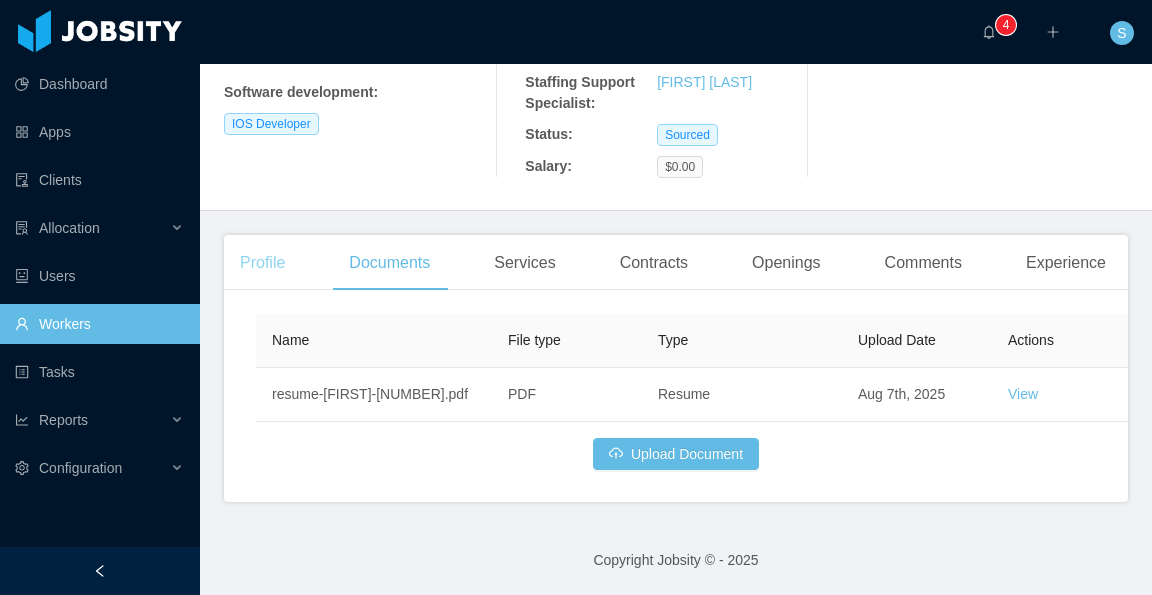 click on "Profile" at bounding box center [262, 263] 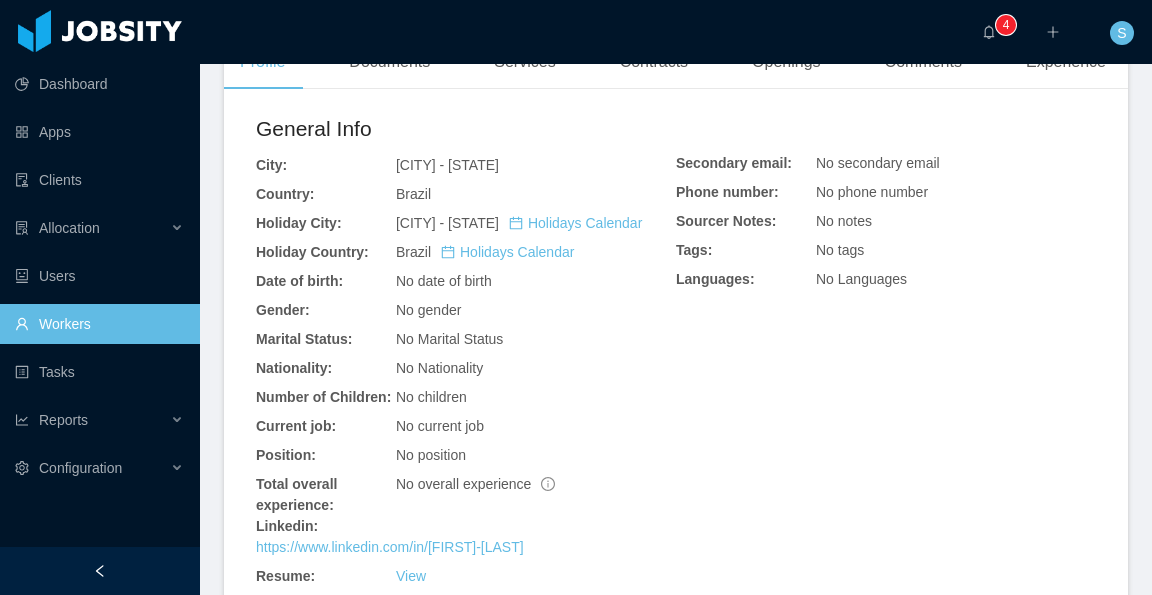 scroll, scrollTop: 0, scrollLeft: 0, axis: both 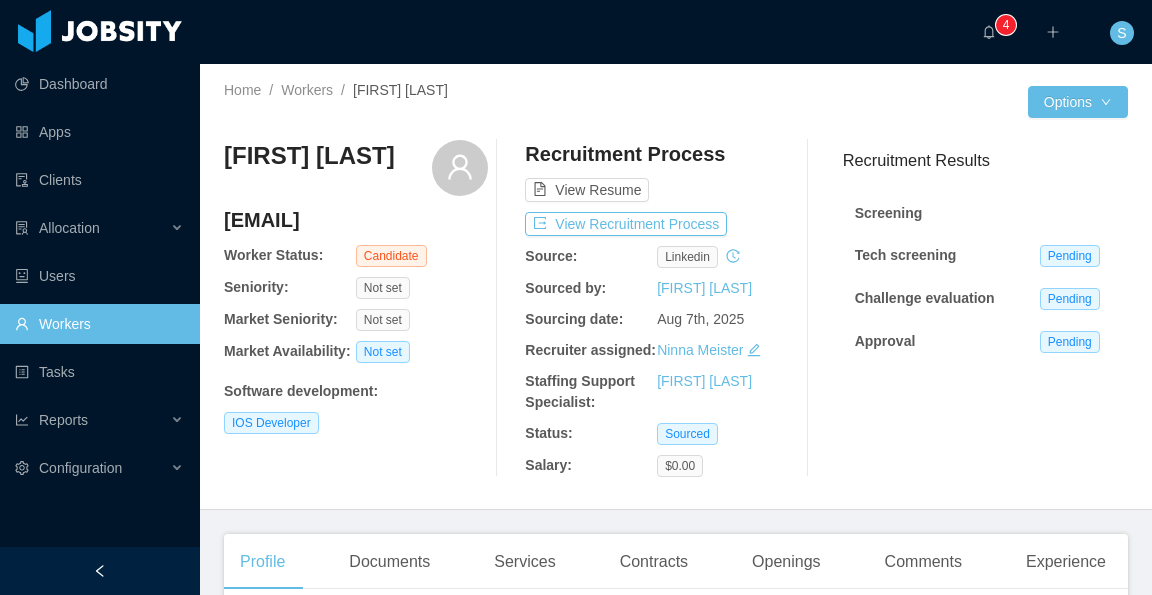click on "Workers" at bounding box center (99, 324) 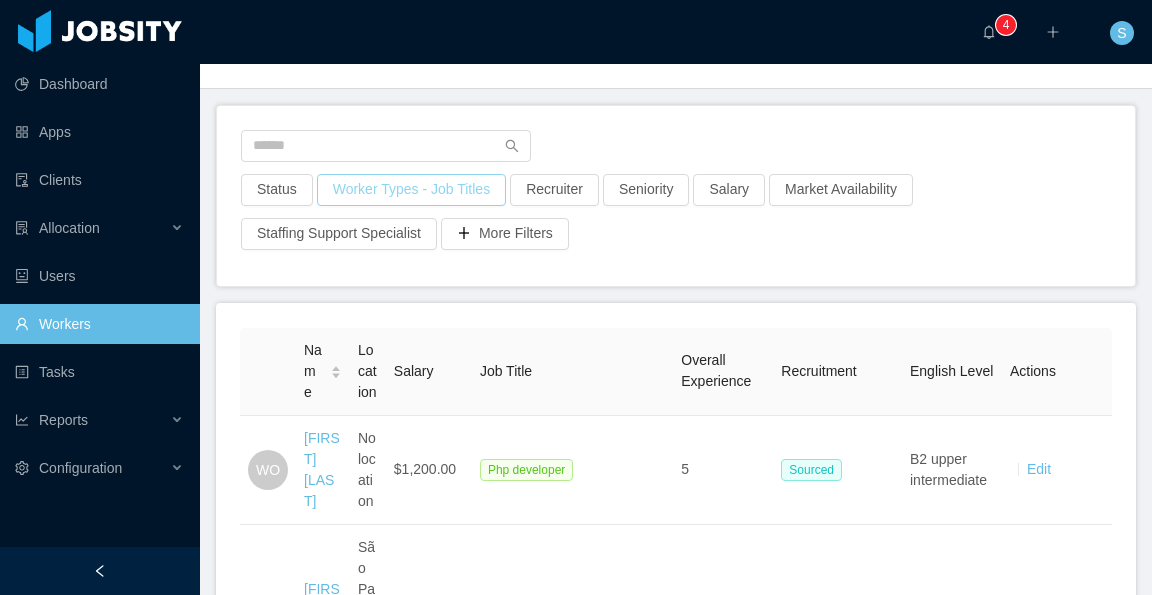 scroll, scrollTop: 0, scrollLeft: 0, axis: both 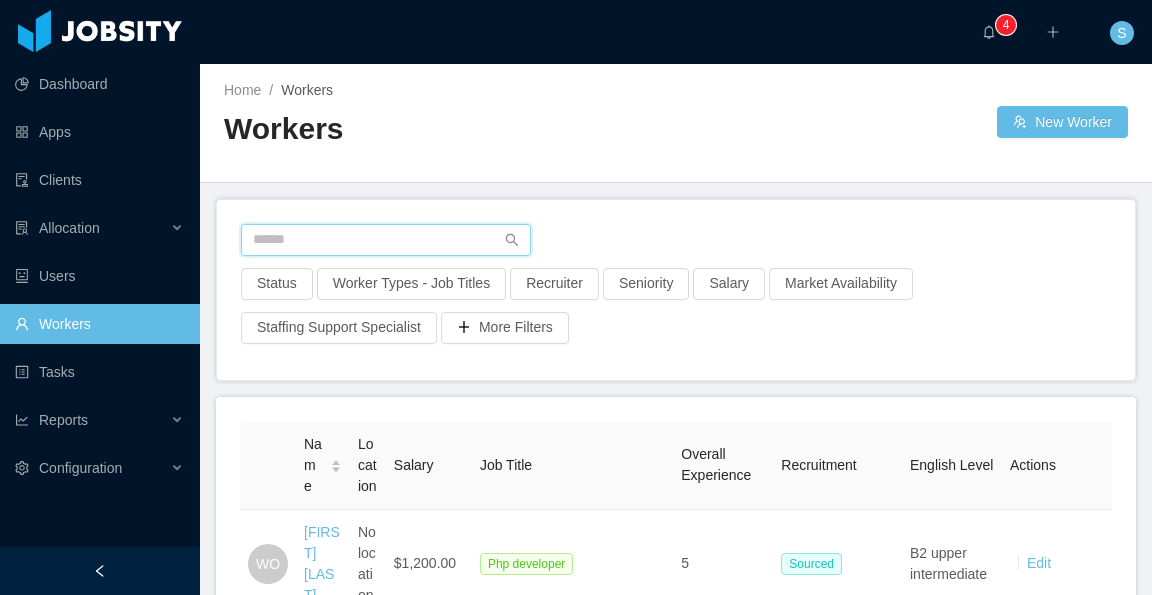 click at bounding box center [386, 240] 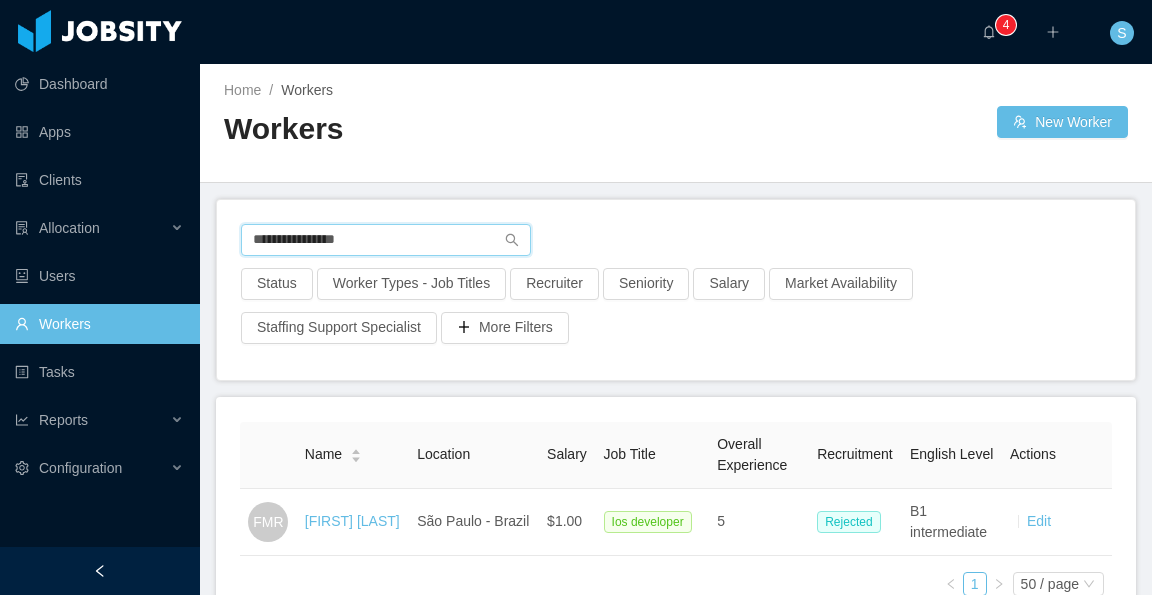 scroll, scrollTop: 100, scrollLeft: 0, axis: vertical 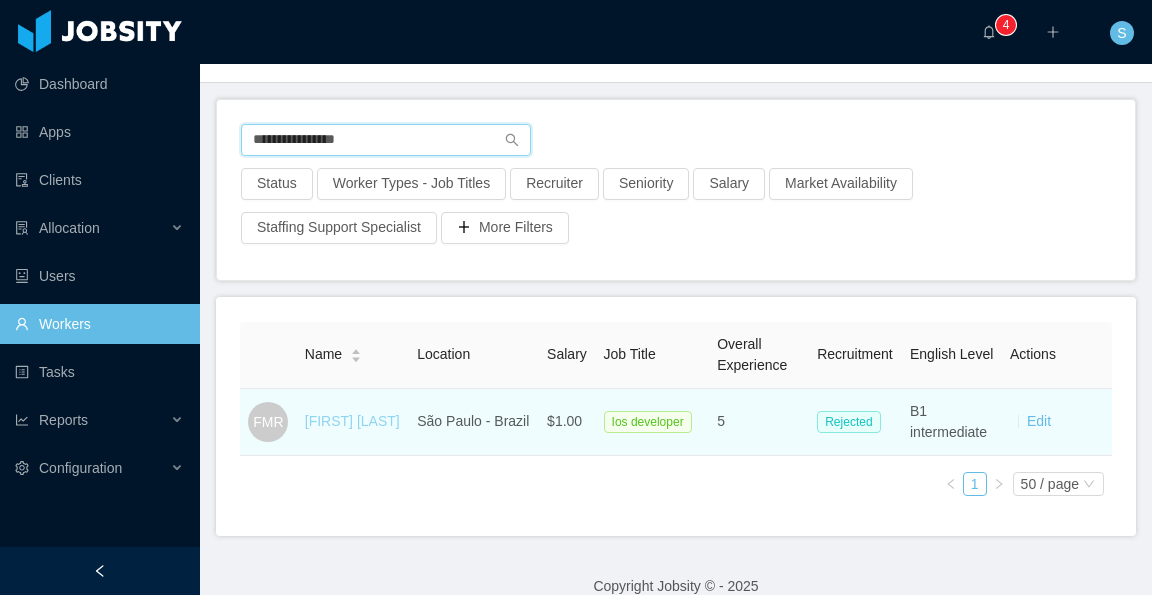 type on "**********" 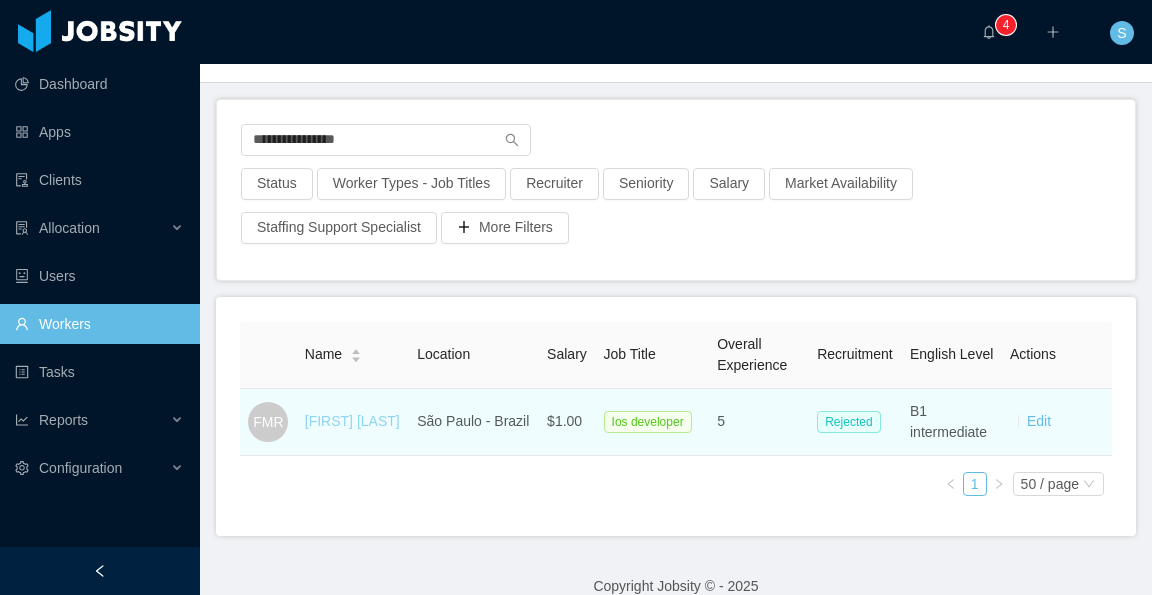 click on "Felipe Marques Ramos" at bounding box center [352, 421] 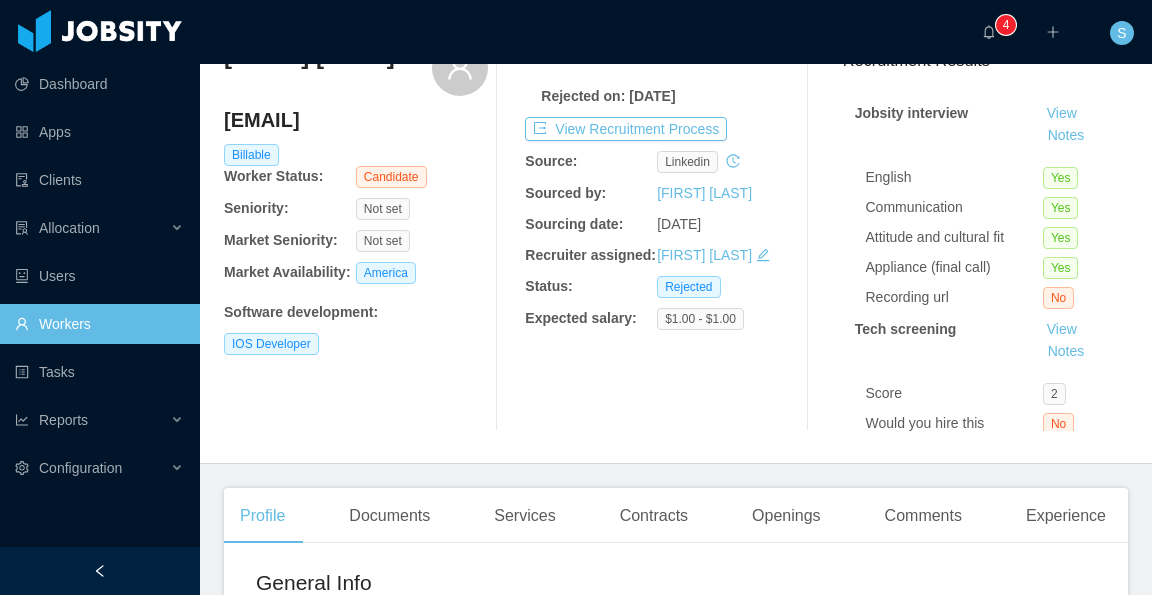 scroll, scrollTop: 0, scrollLeft: 0, axis: both 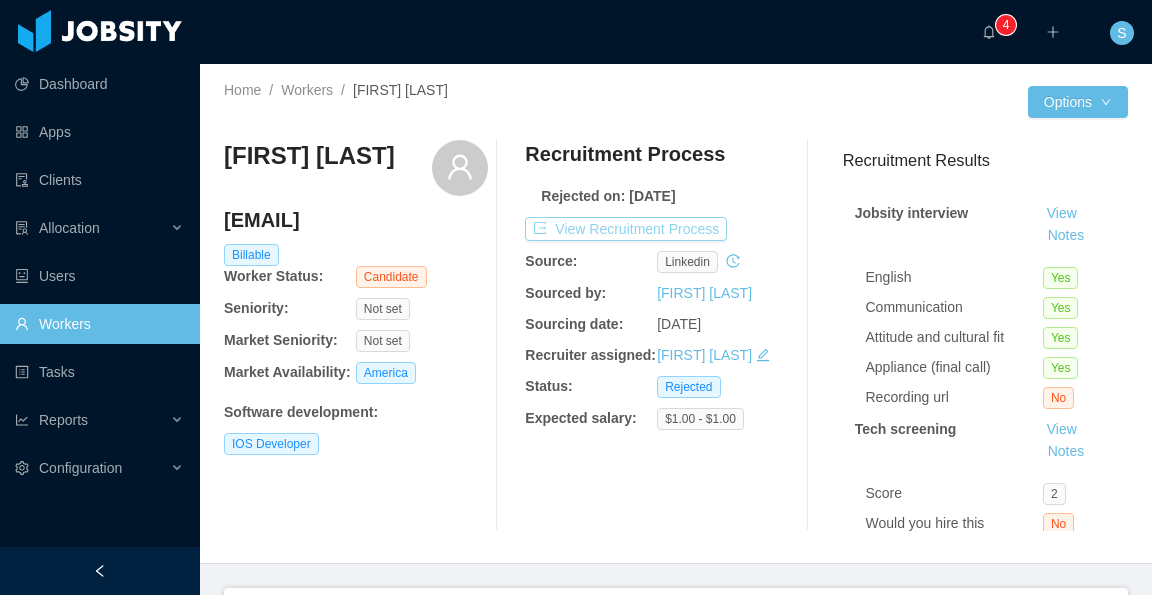 click on "View Recruitment Process" at bounding box center (626, 229) 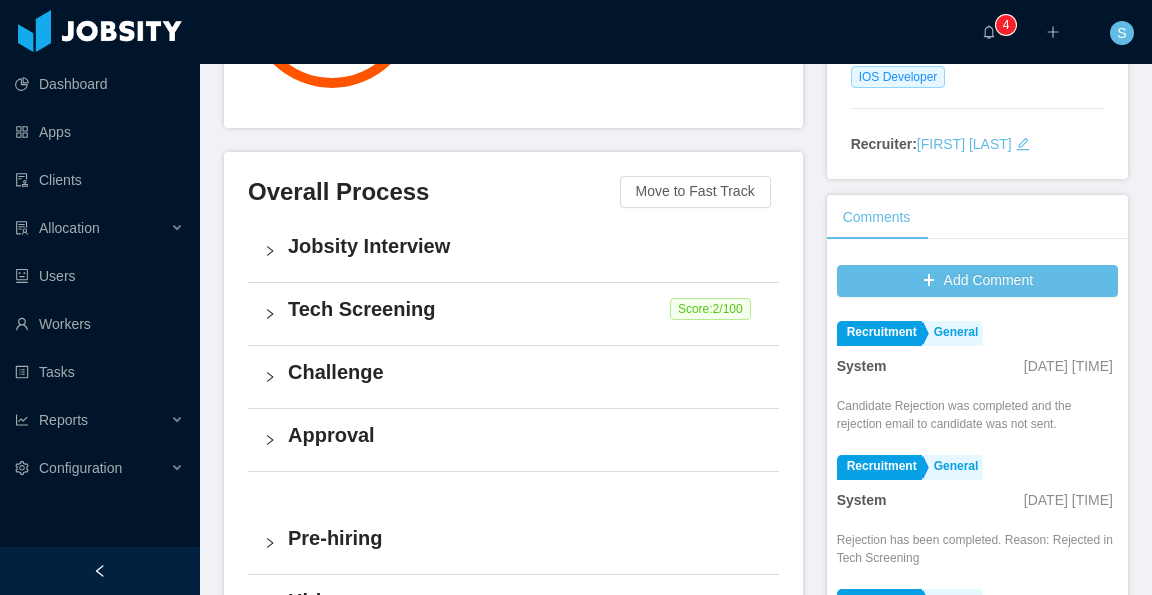 scroll, scrollTop: 400, scrollLeft: 0, axis: vertical 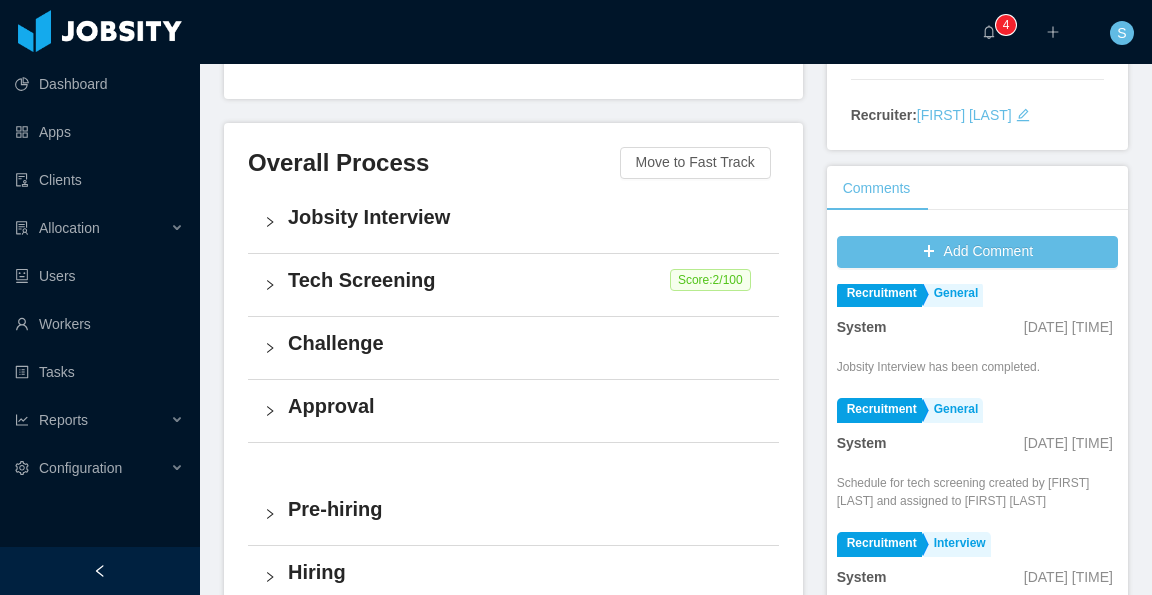 click on "Tech Screening" at bounding box center [525, 280] 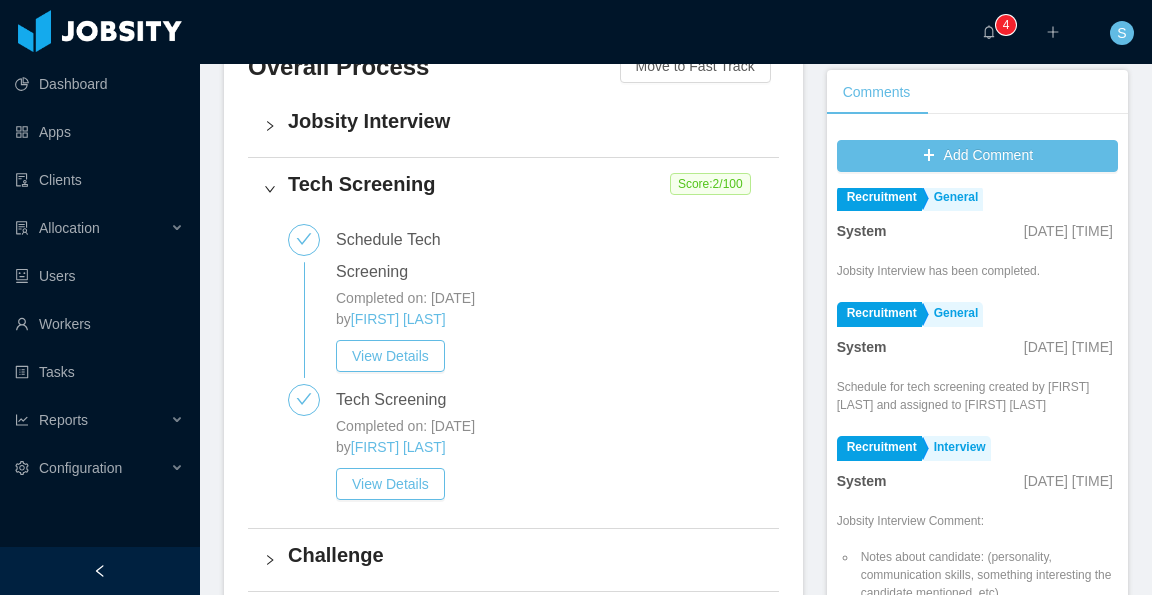scroll, scrollTop: 600, scrollLeft: 0, axis: vertical 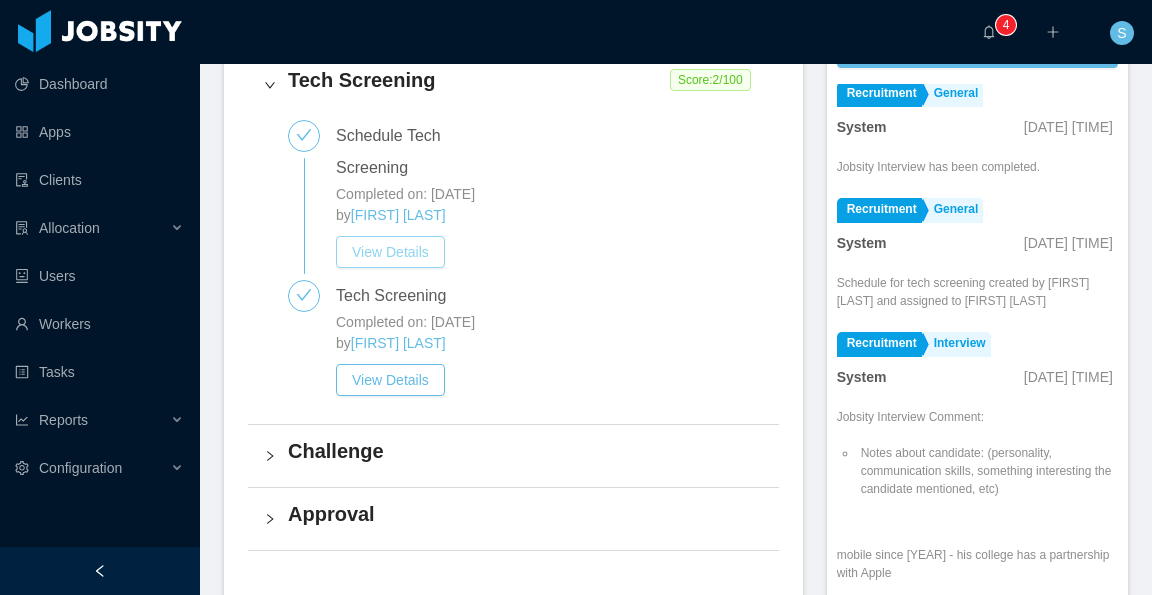 click on "View Details" at bounding box center [390, 252] 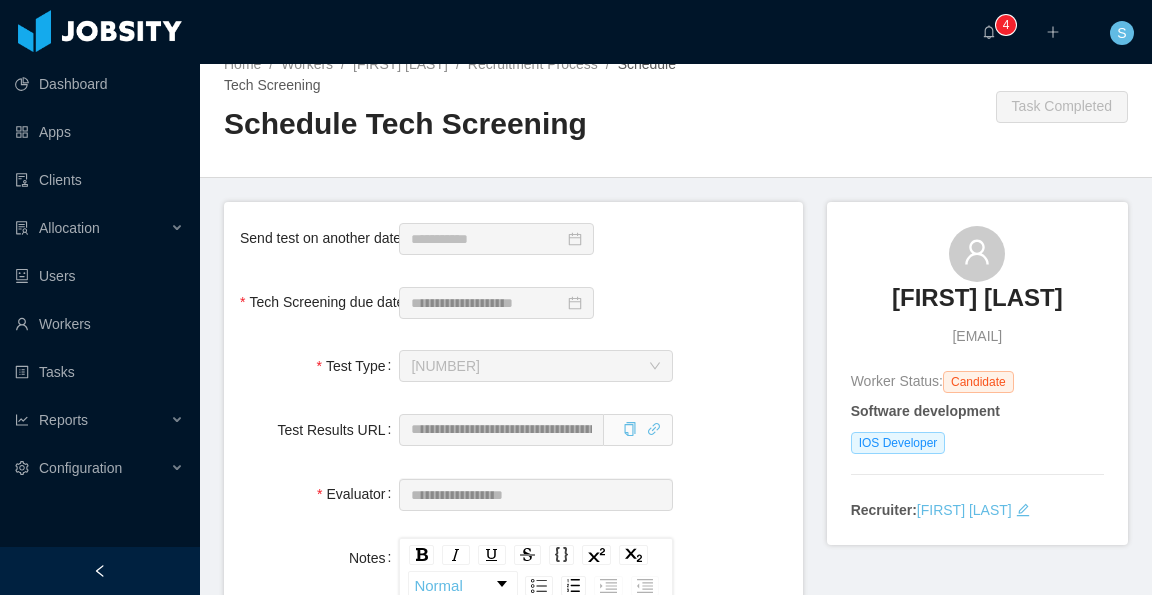 scroll, scrollTop: 0, scrollLeft: 0, axis: both 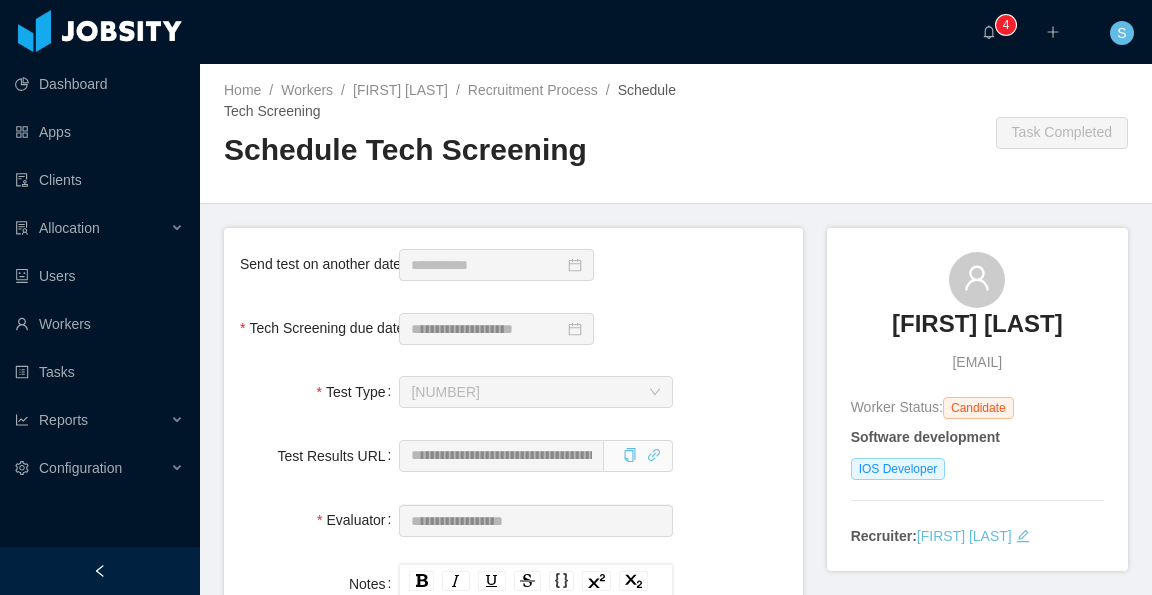 click 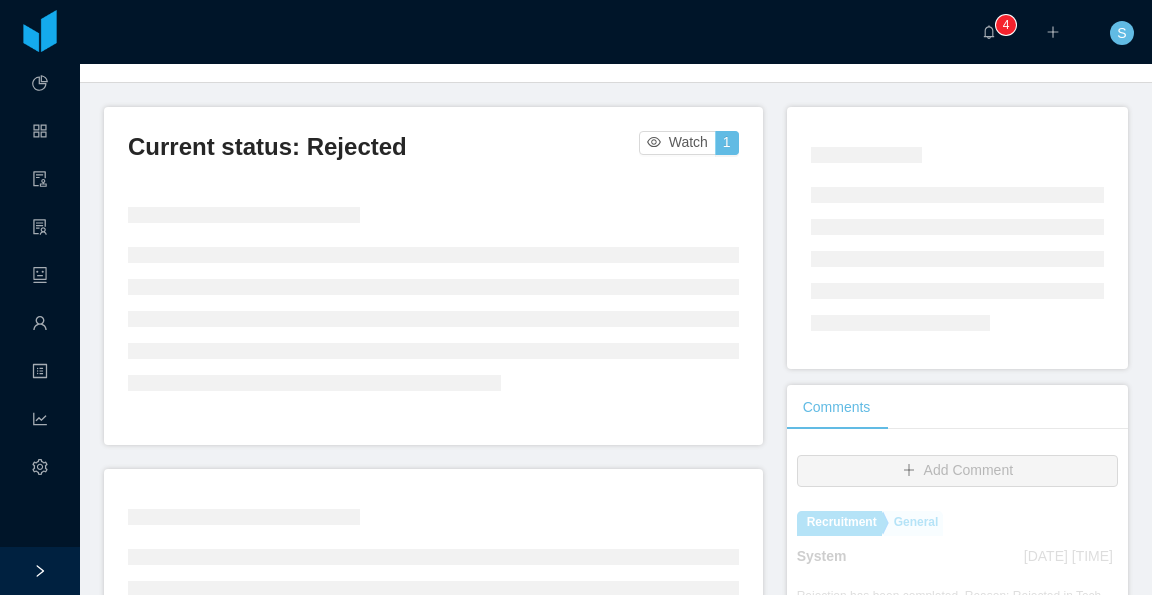 scroll, scrollTop: 300, scrollLeft: 0, axis: vertical 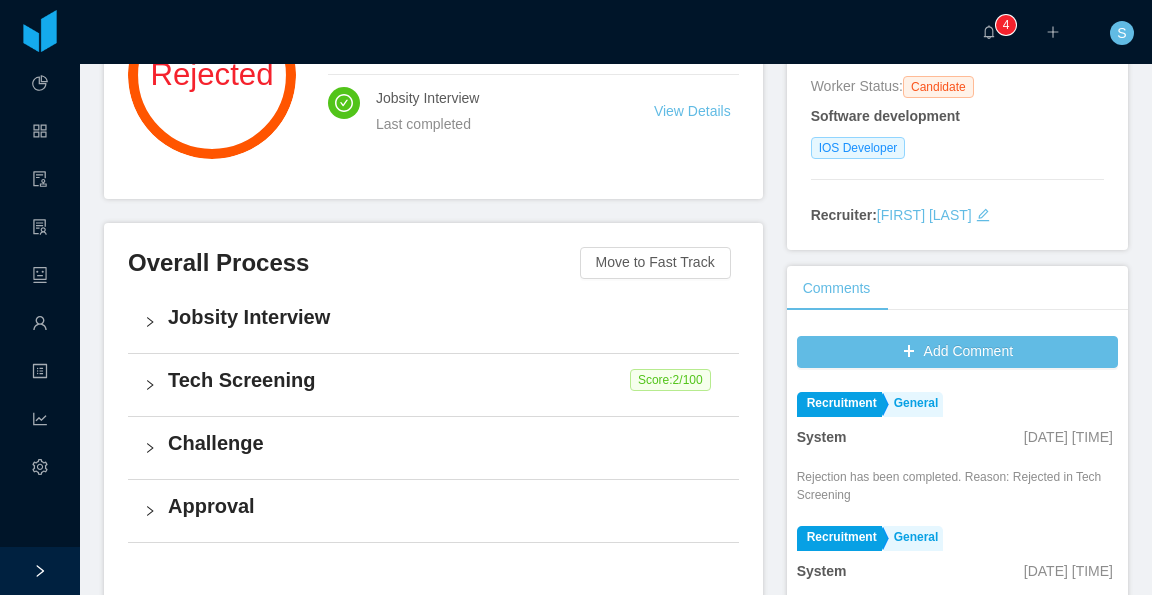 click on "Tech Screening" at bounding box center (445, 380) 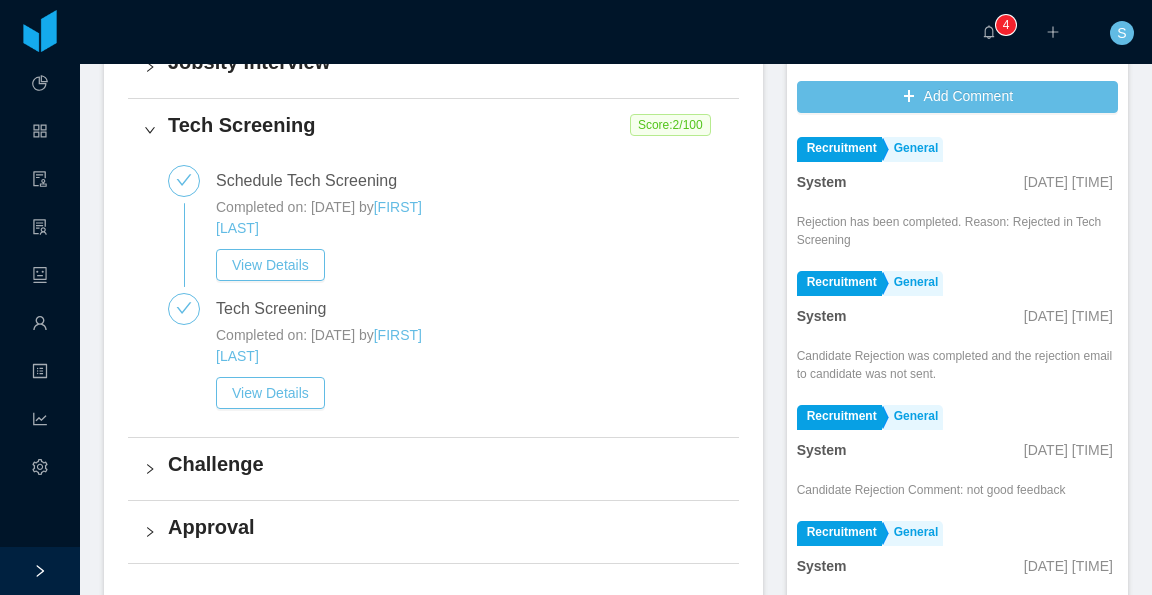 scroll, scrollTop: 600, scrollLeft: 0, axis: vertical 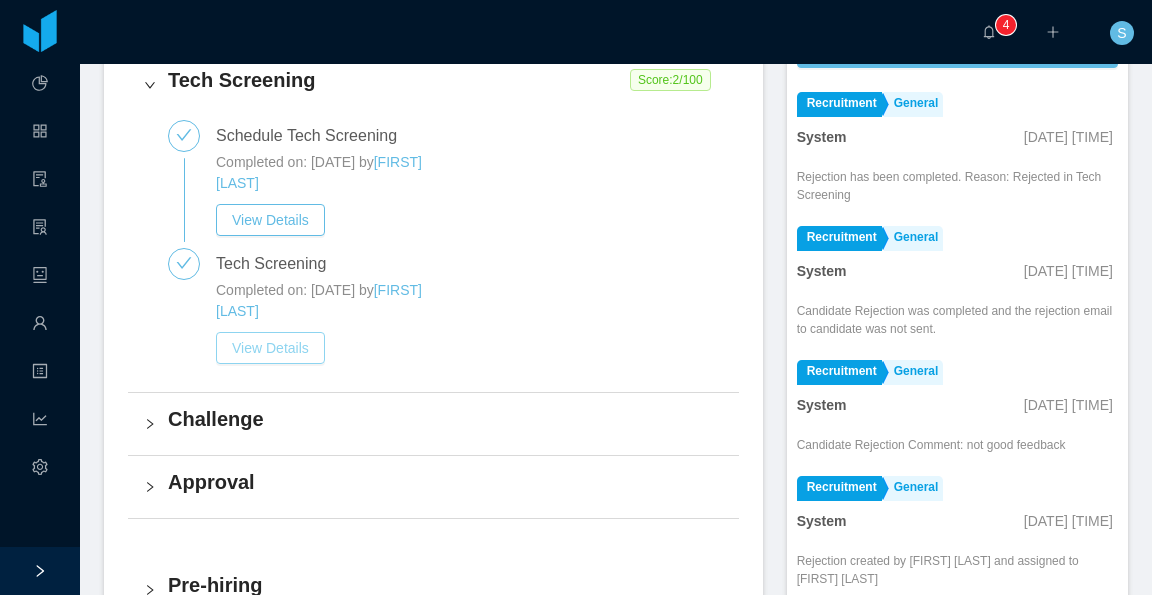 click on "View Details" at bounding box center [270, 348] 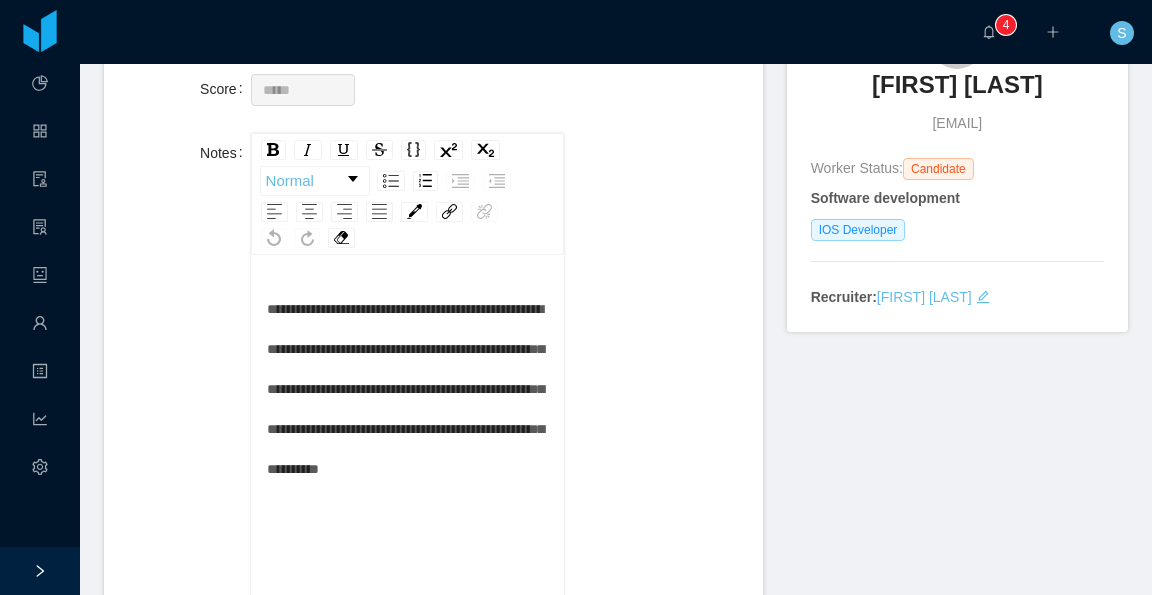 scroll, scrollTop: 300, scrollLeft: 0, axis: vertical 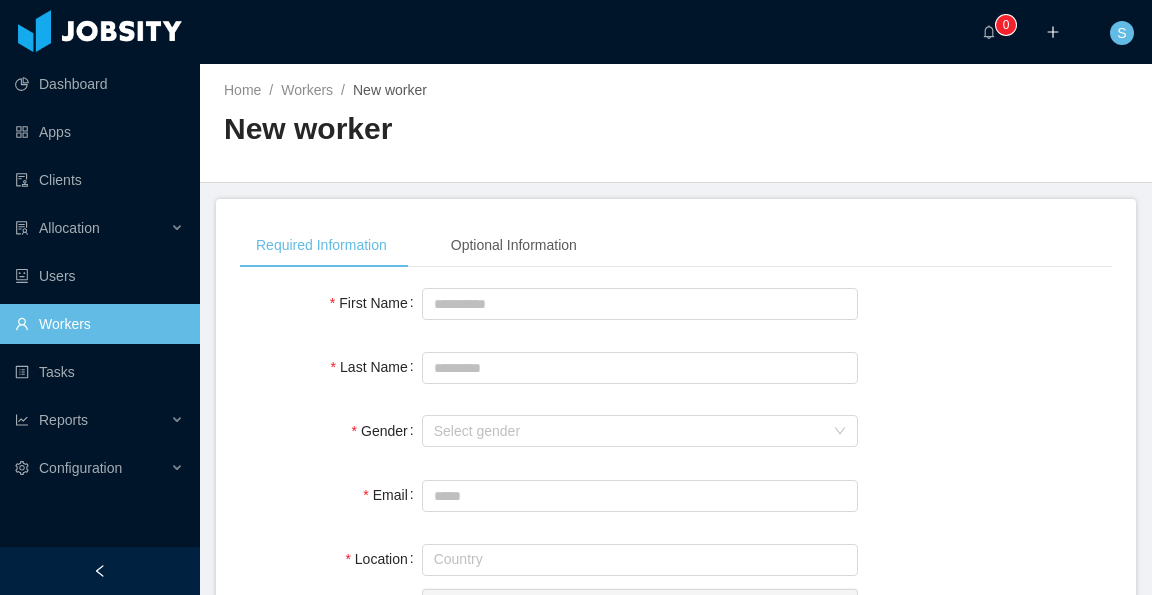 click on "Workers" at bounding box center (99, 324) 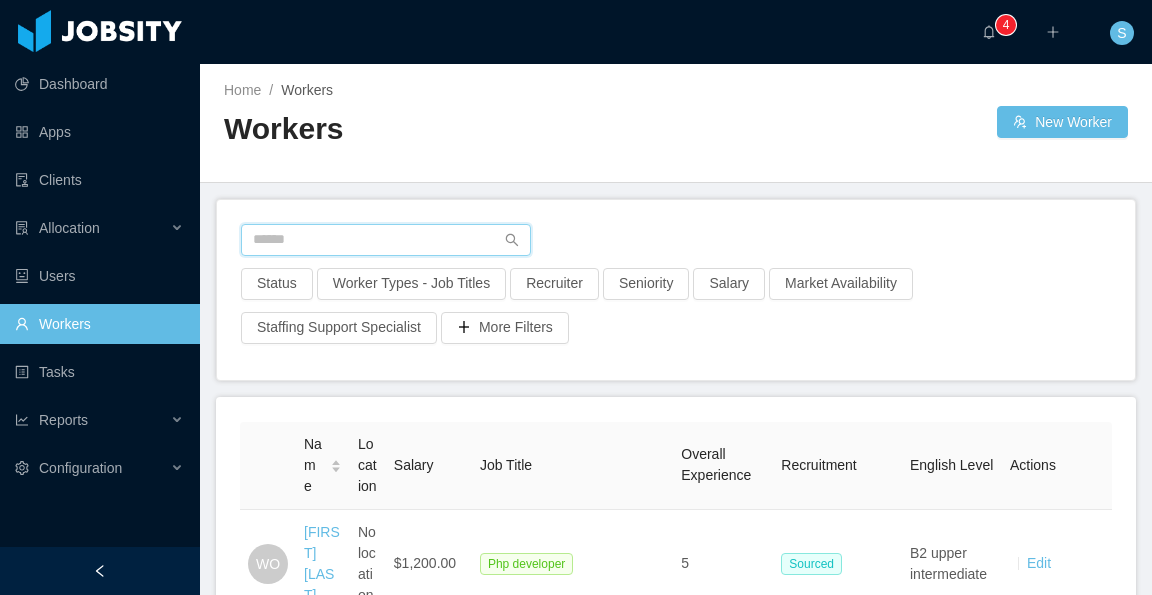 click at bounding box center [386, 240] 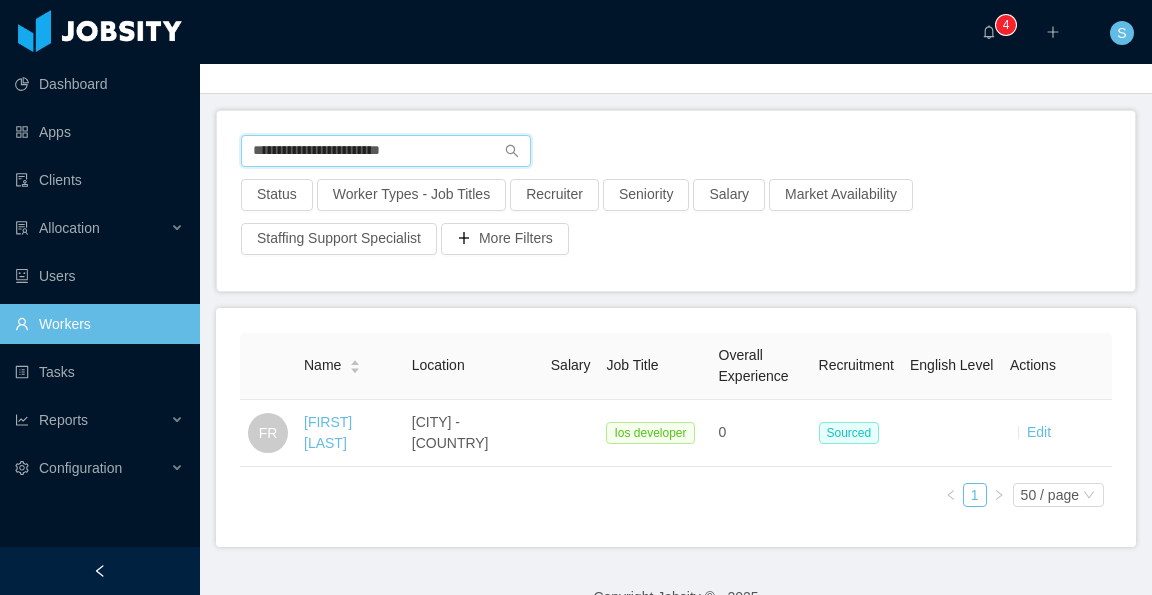 scroll, scrollTop: 100, scrollLeft: 0, axis: vertical 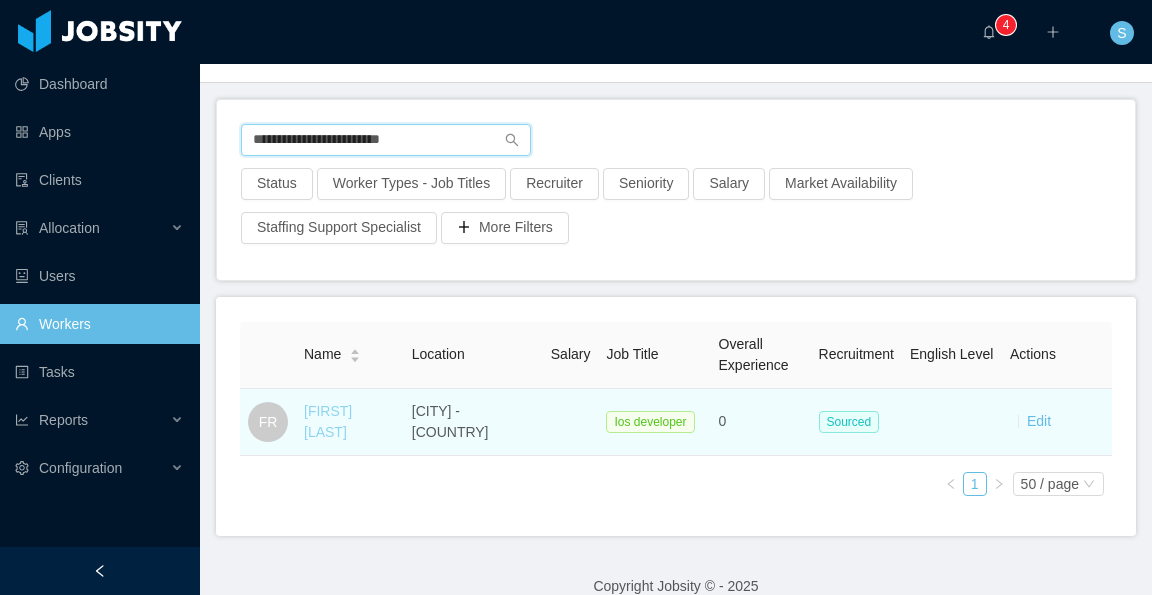 type on "**********" 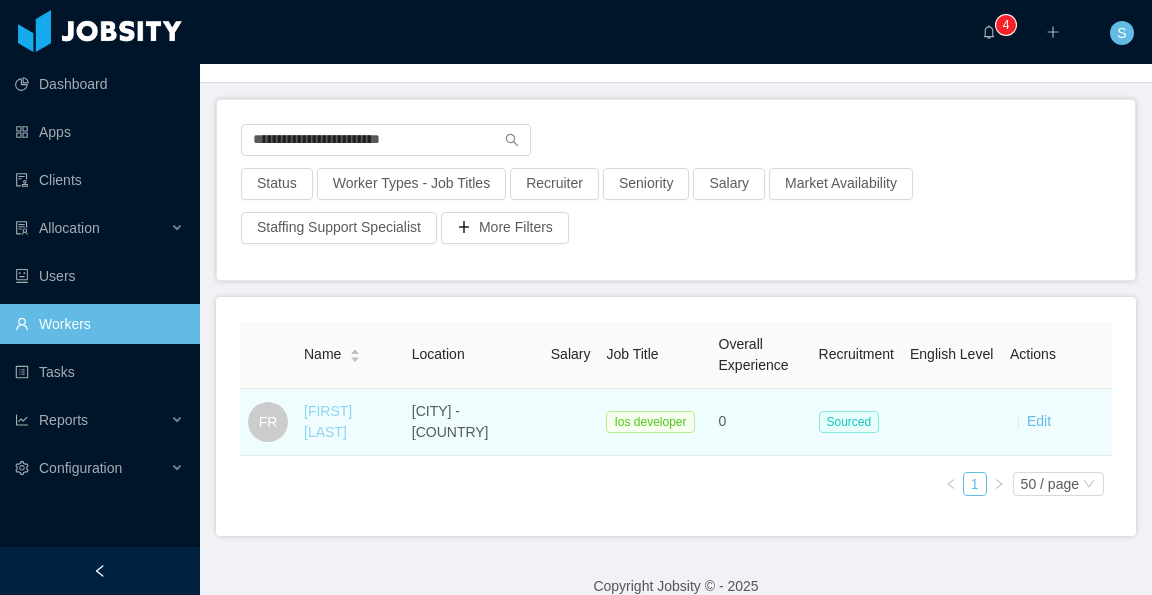click on "Fábio Resende" at bounding box center [328, 421] 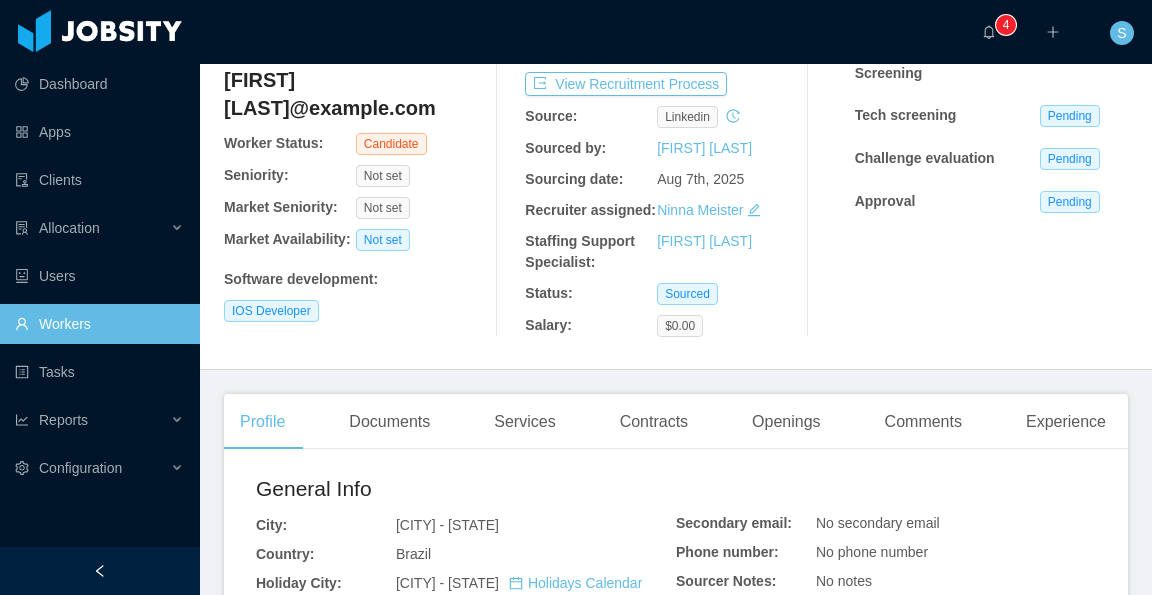 scroll, scrollTop: 0, scrollLeft: 0, axis: both 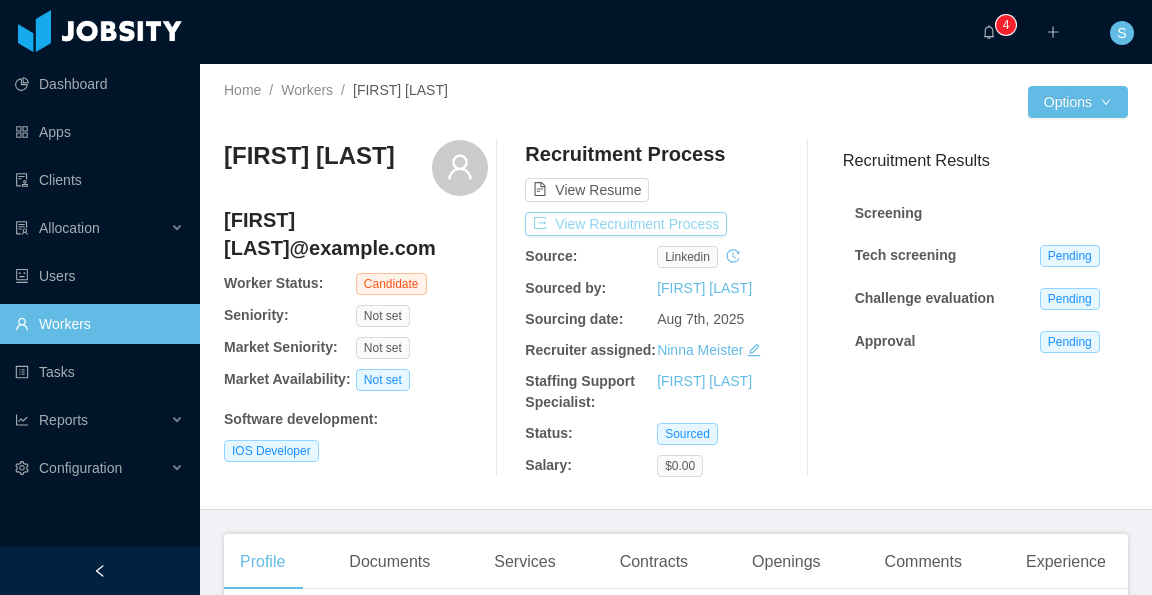 click on "View Recruitment Process" at bounding box center [626, 224] 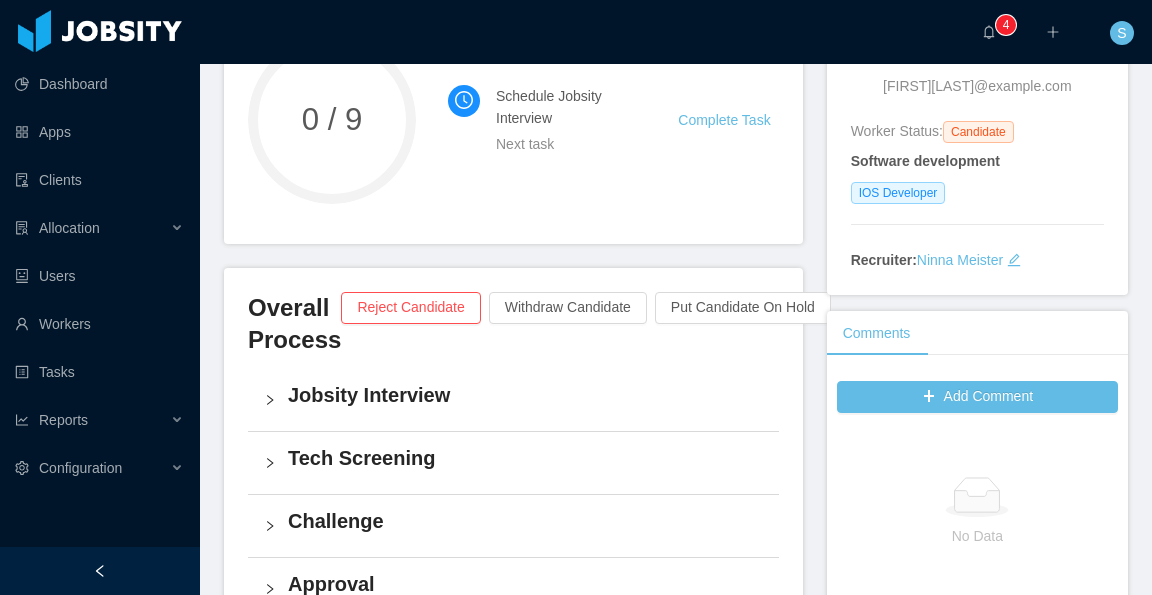 scroll, scrollTop: 300, scrollLeft: 0, axis: vertical 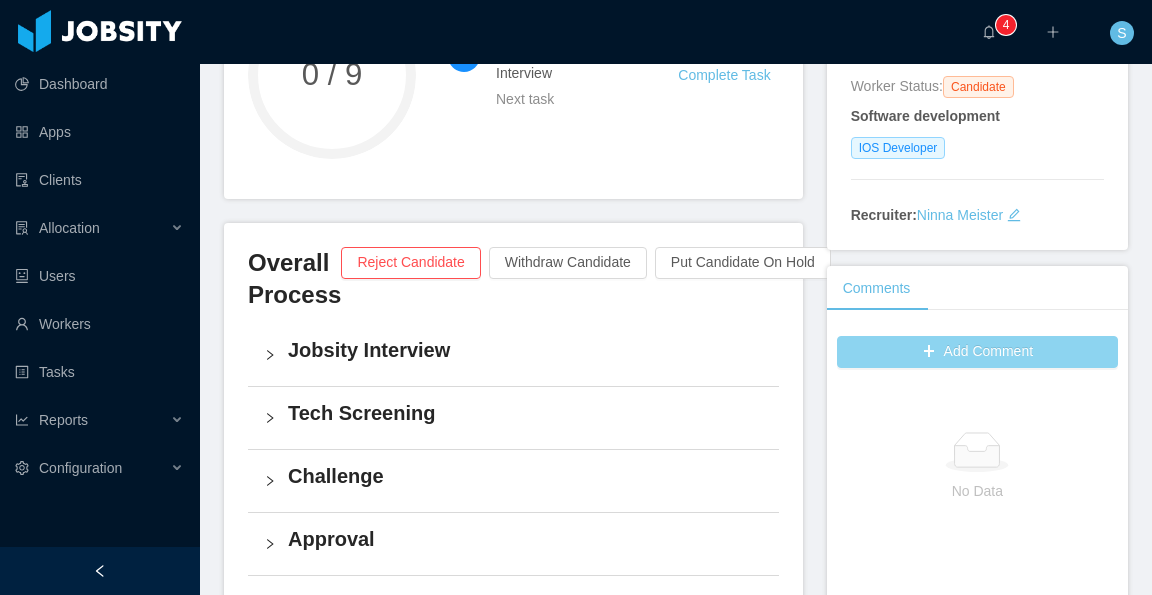 click on "Add Comment" at bounding box center (977, 352) 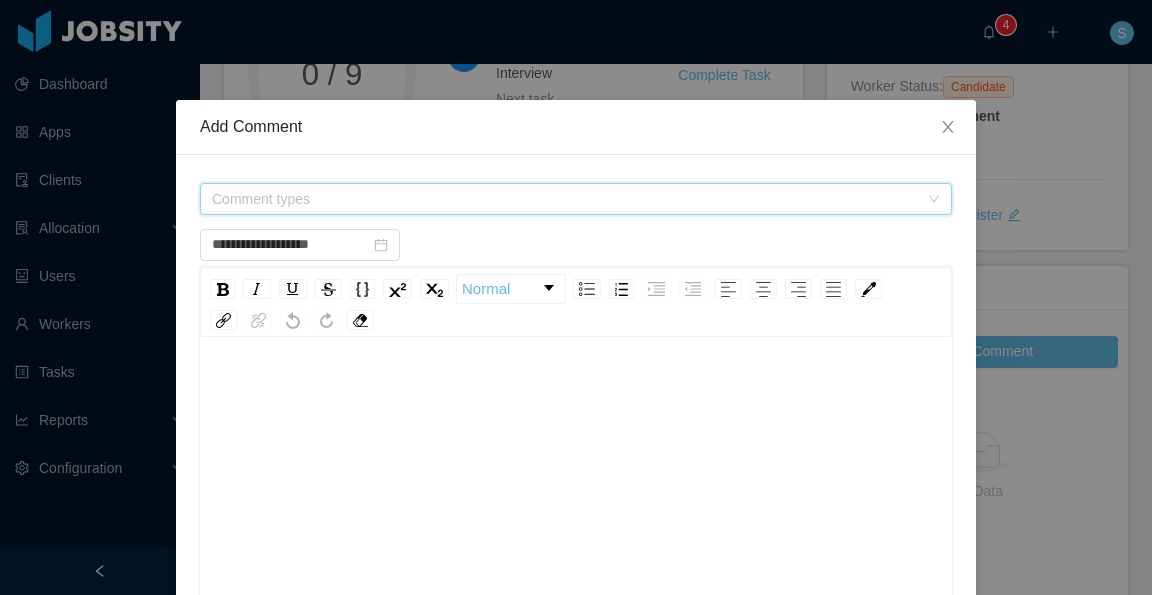 click on "Comment types" at bounding box center [565, 199] 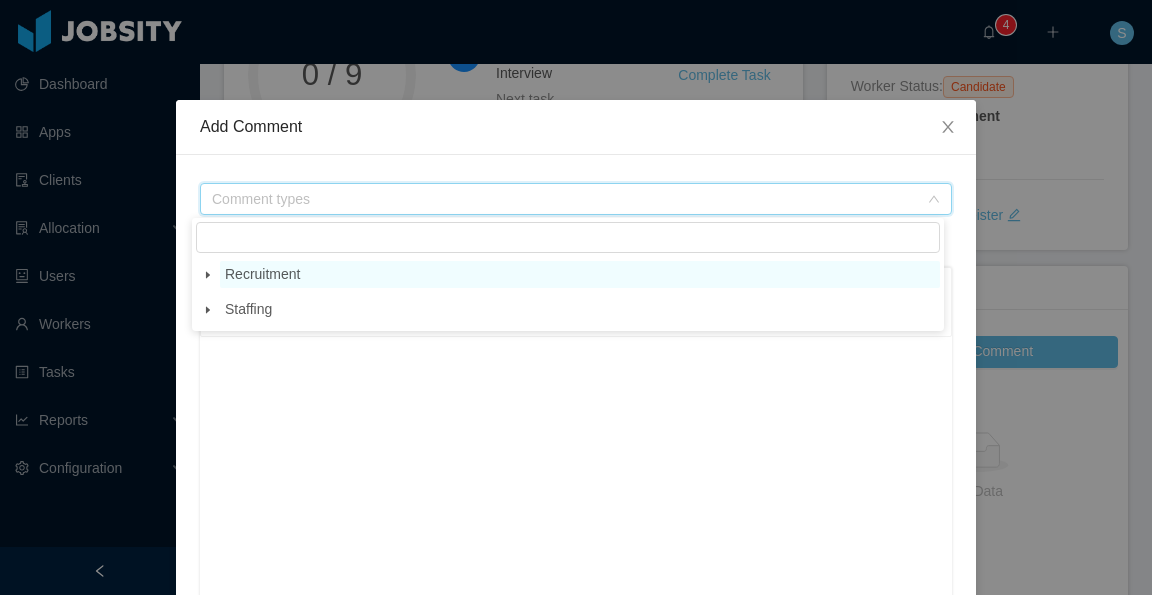 click on "Recruitment" at bounding box center (580, 274) 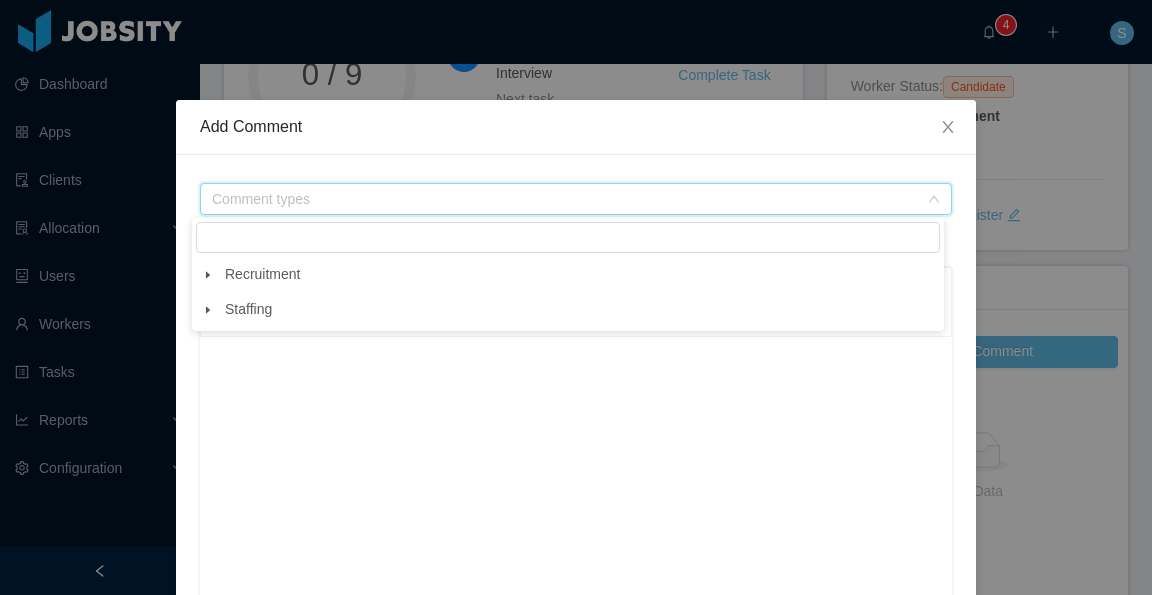 click at bounding box center [208, 275] 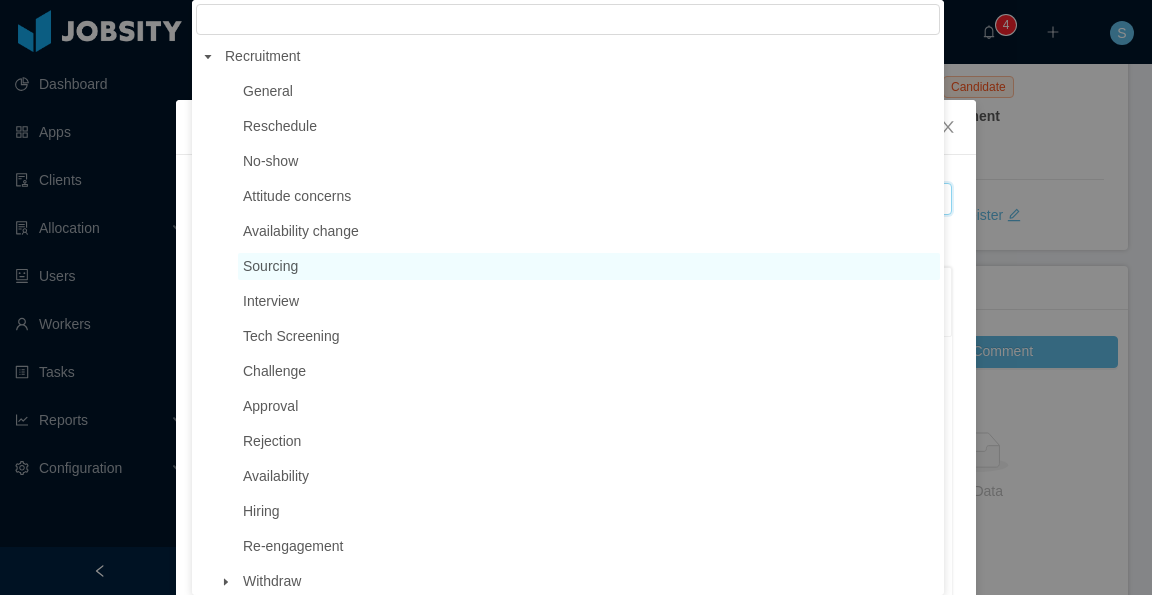 click on "Sourcing" at bounding box center (270, 266) 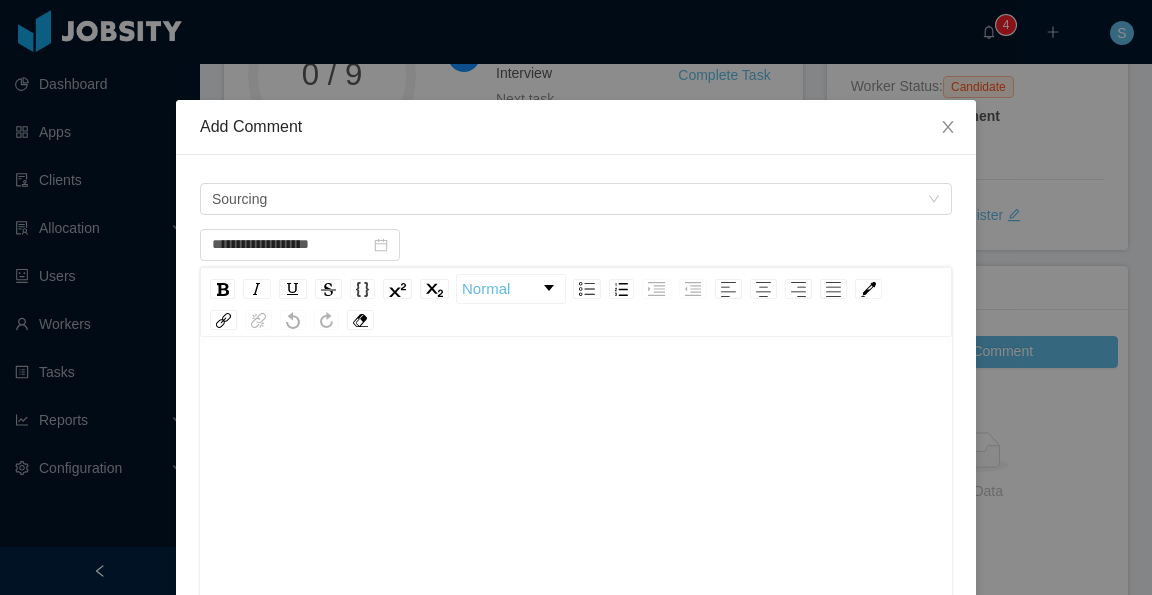 click at bounding box center [576, 391] 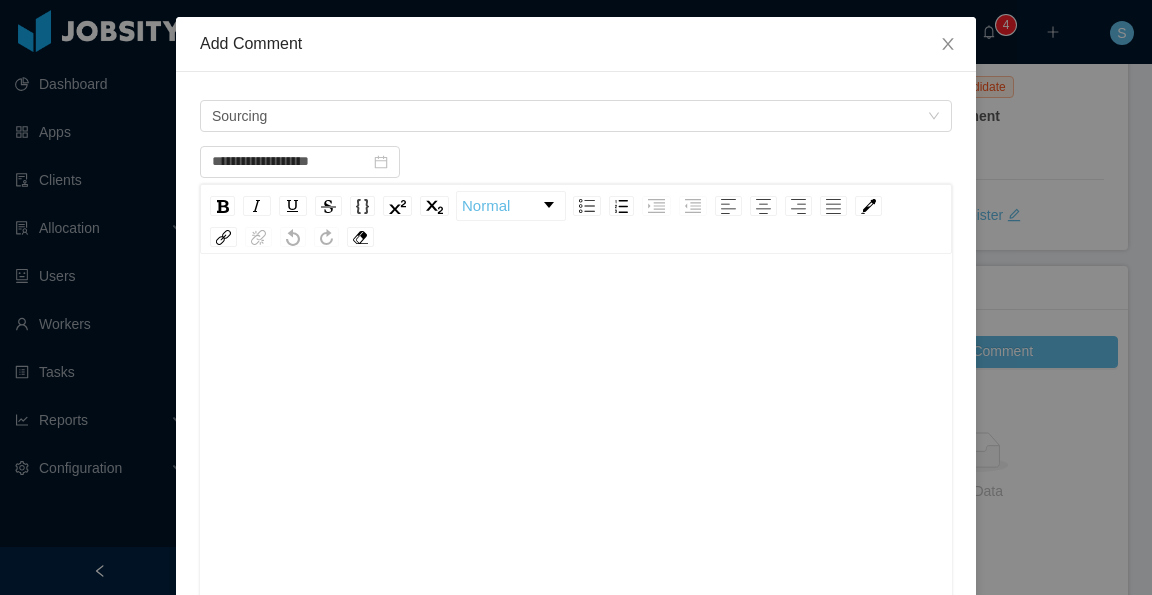 scroll, scrollTop: 100, scrollLeft: 0, axis: vertical 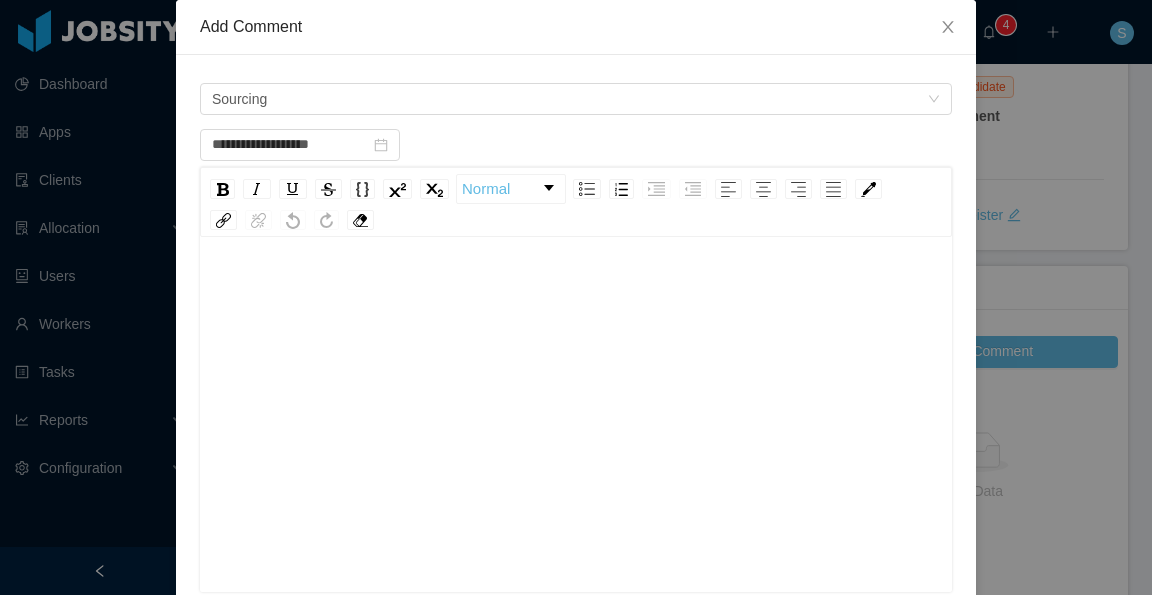type on "**********" 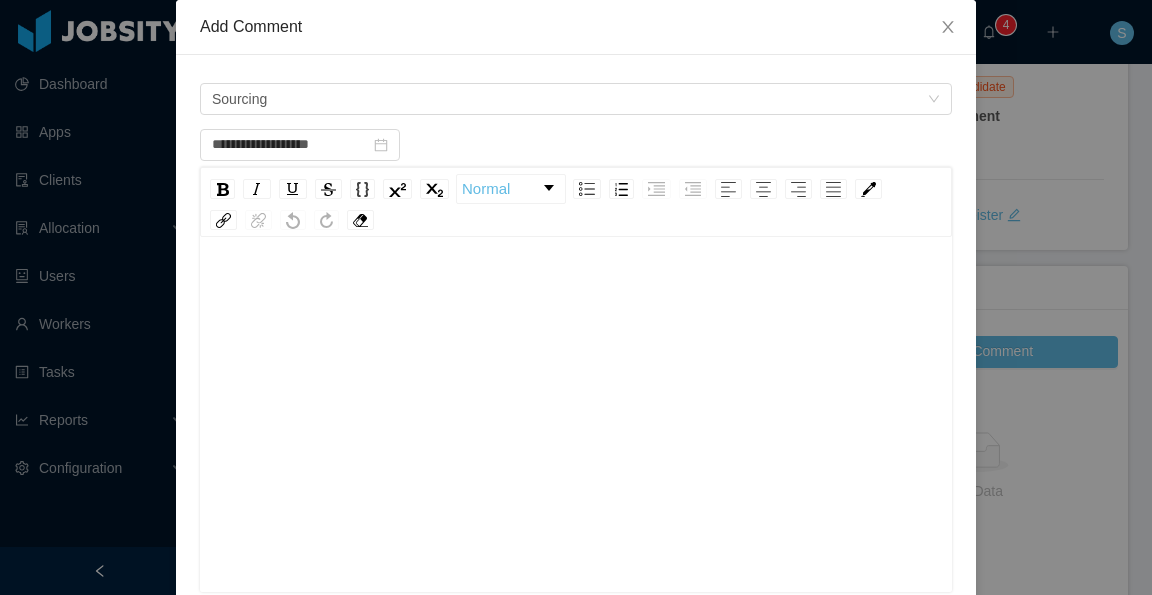 paste 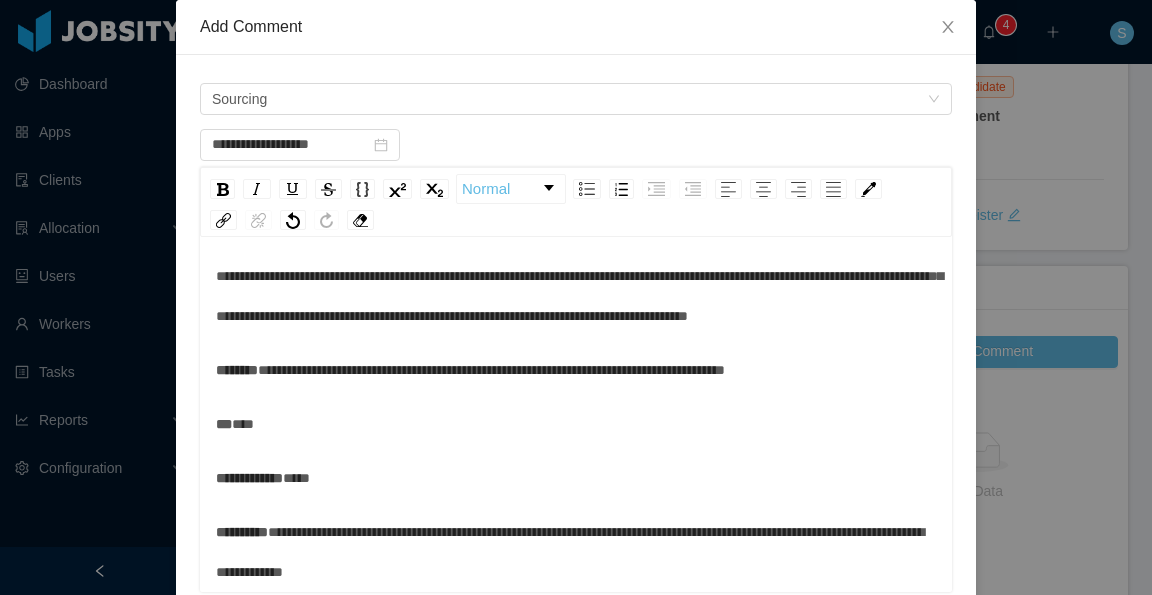 scroll, scrollTop: 0, scrollLeft: 0, axis: both 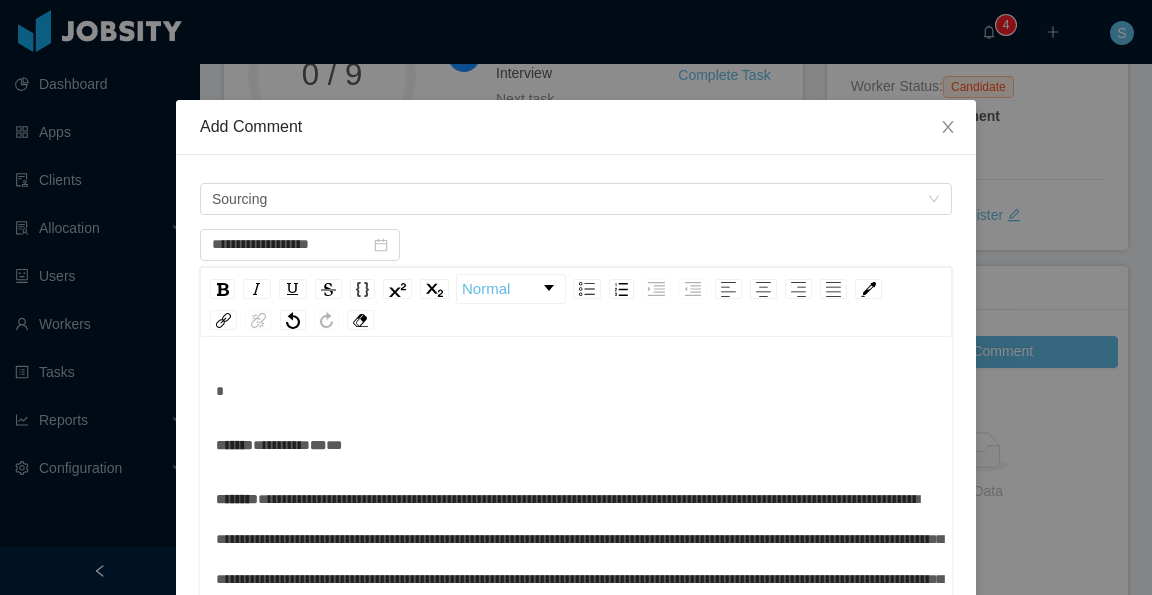 click at bounding box center (576, 391) 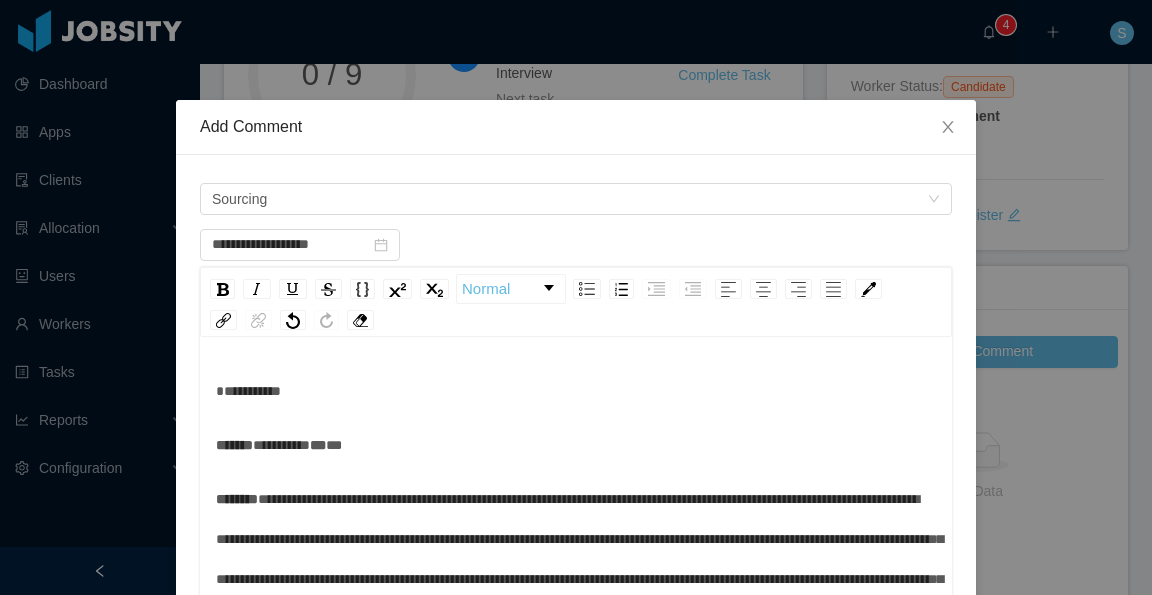 type on "**********" 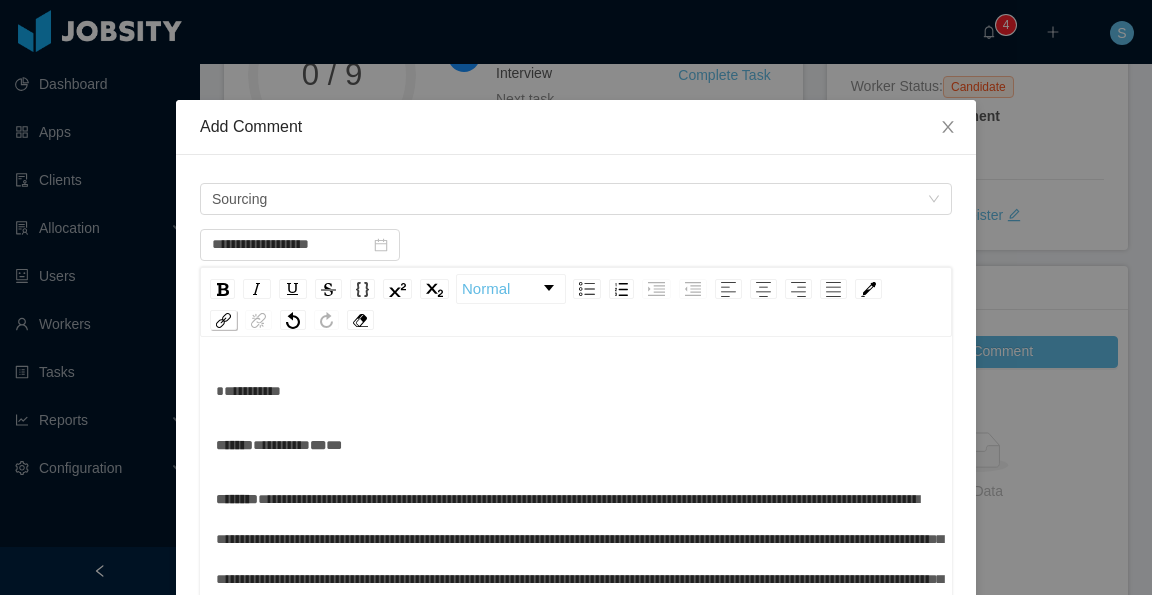 click at bounding box center (223, 320) 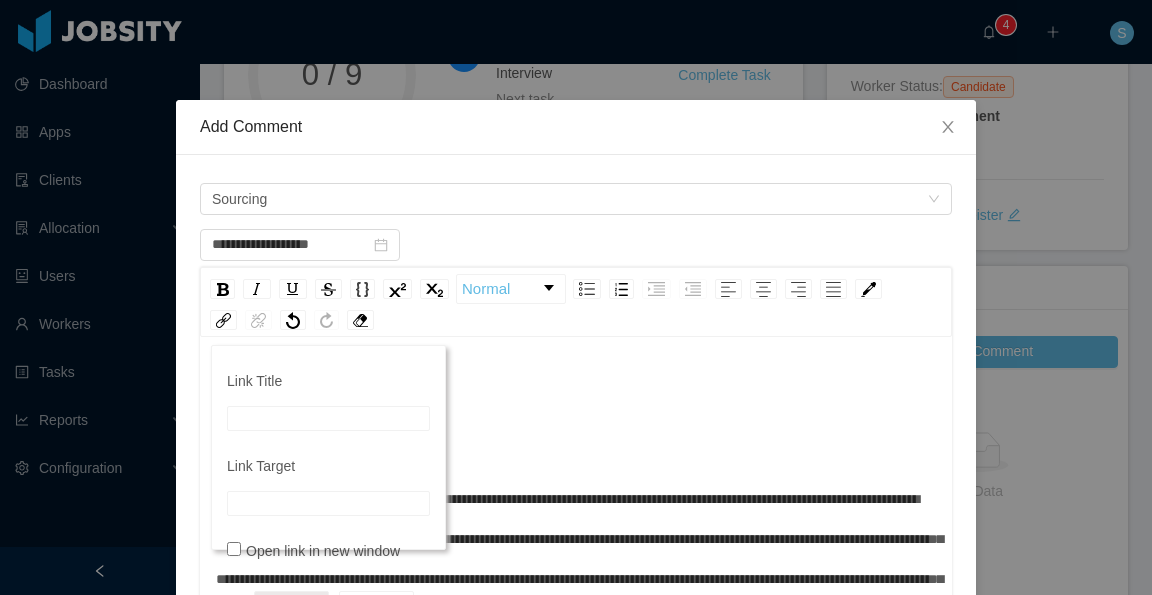 click on "Link Title" at bounding box center [328, 418] 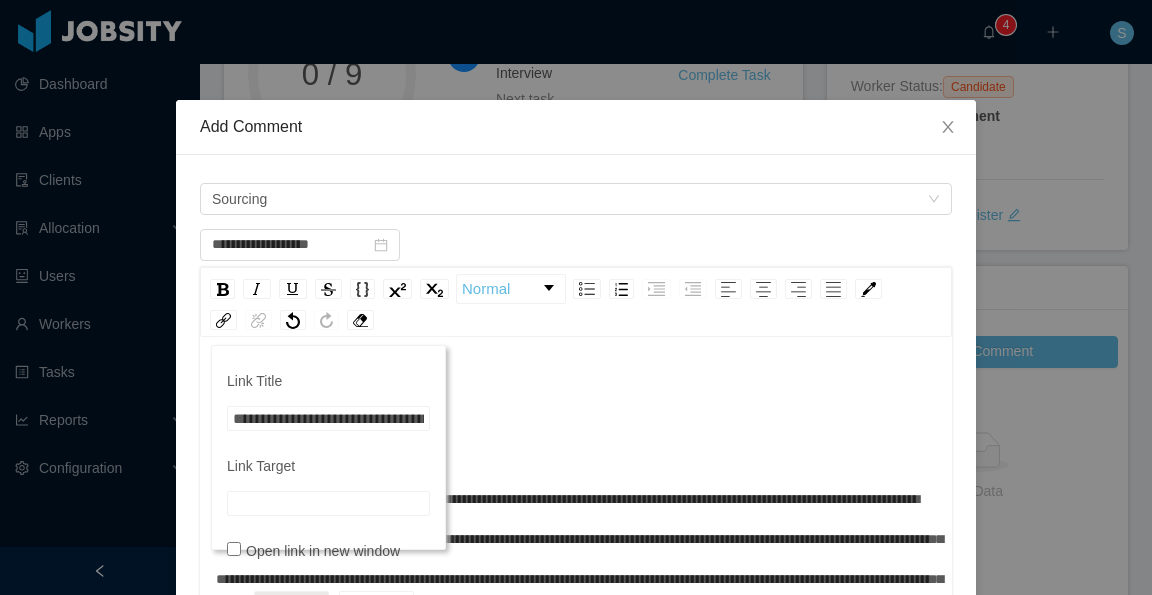 scroll, scrollTop: 0, scrollLeft: 424, axis: horizontal 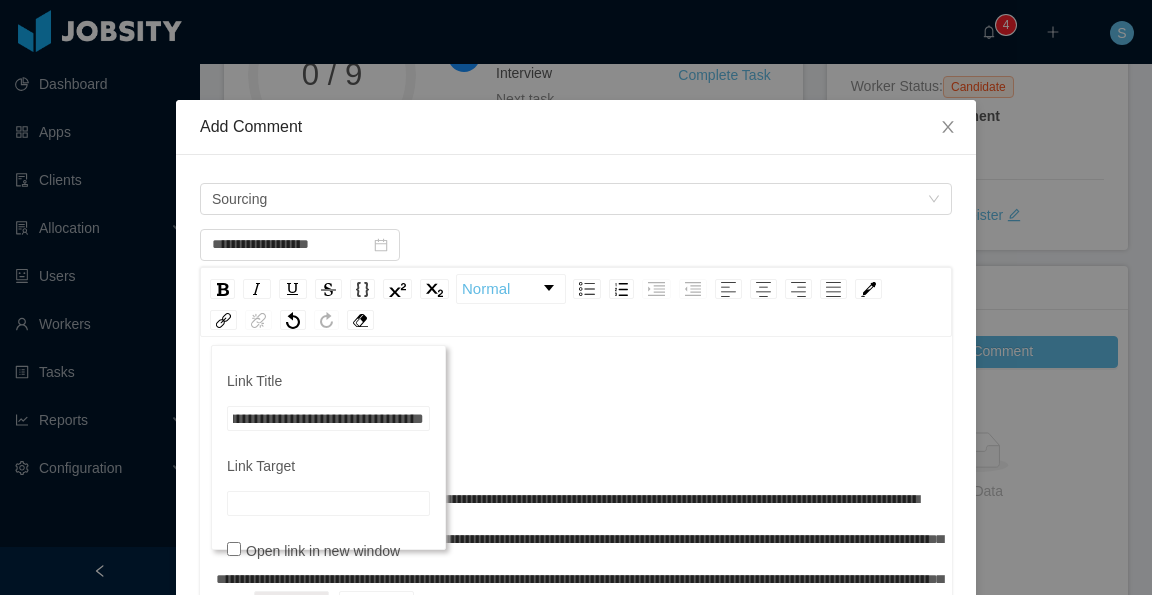 type on "**********" 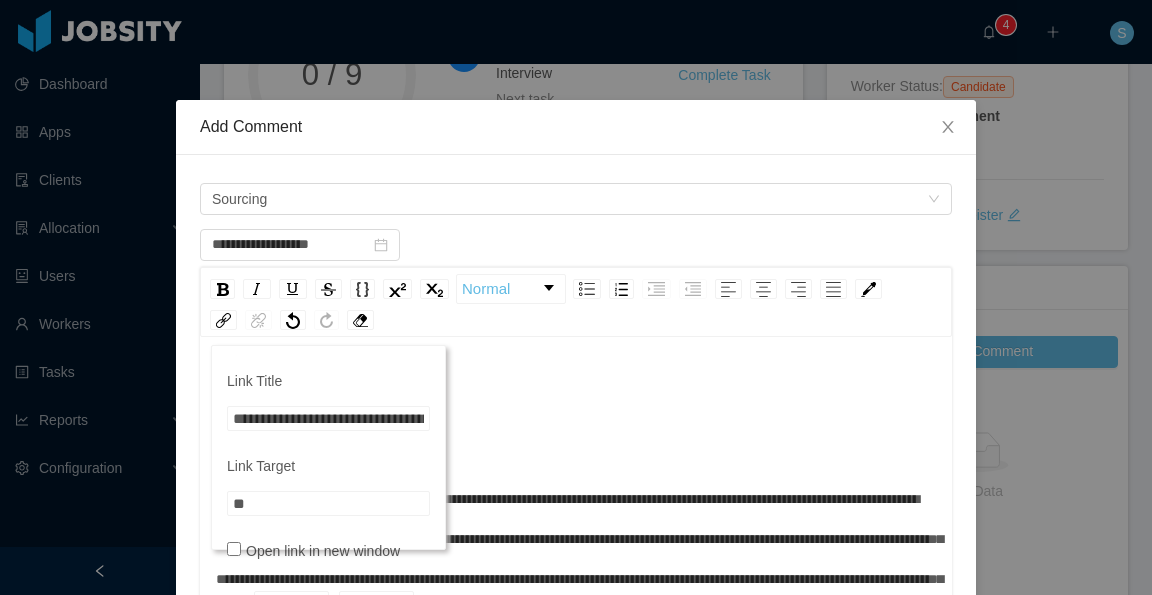 type on "*" 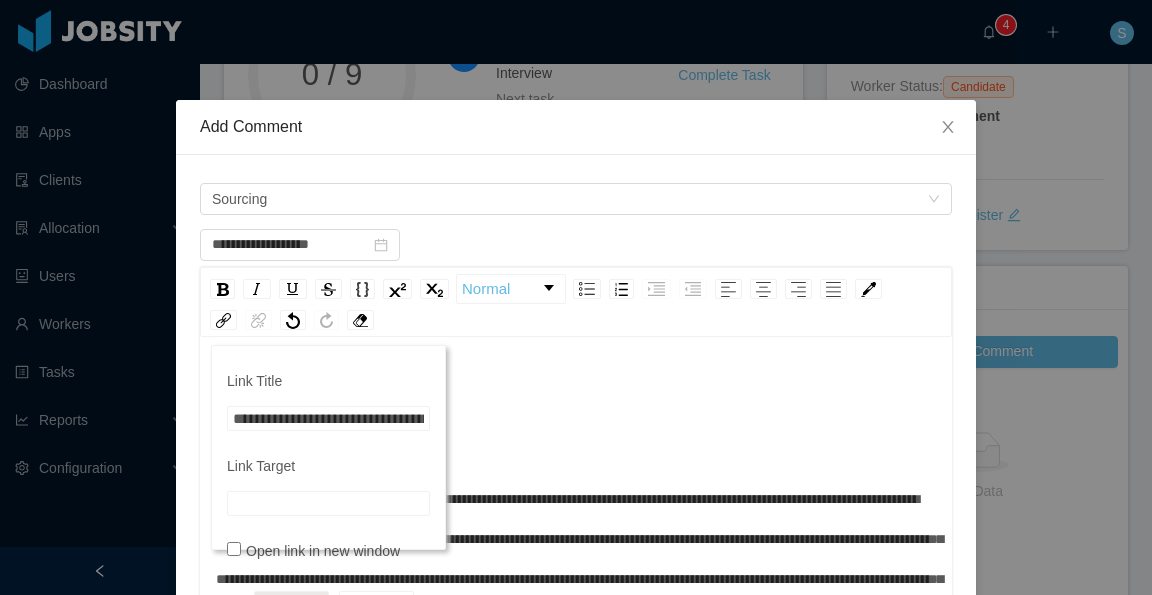 paste on "**********" 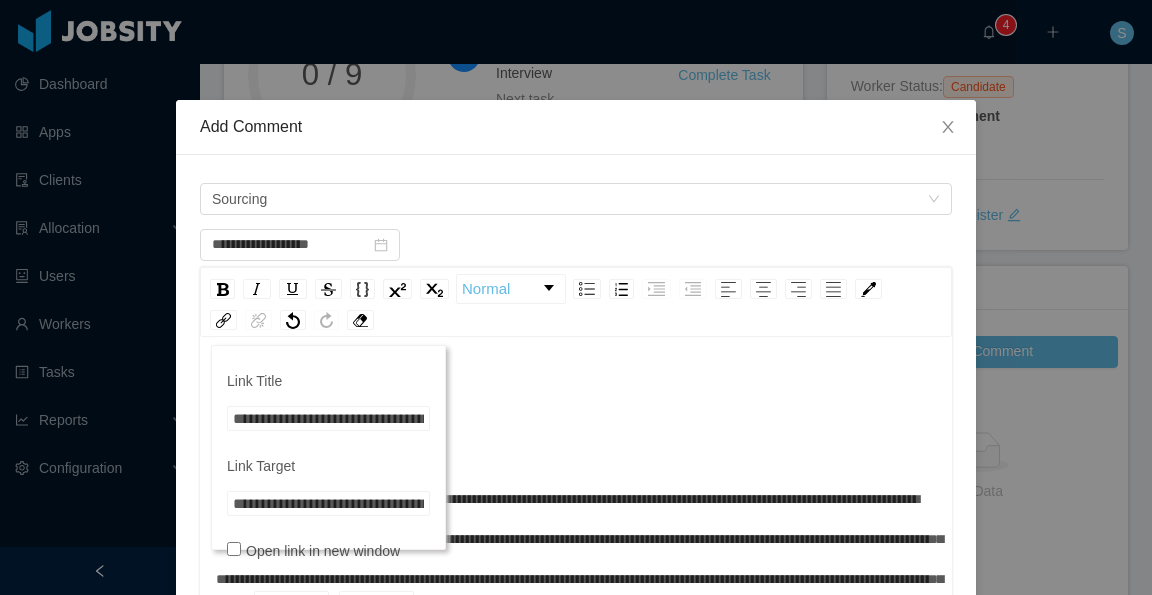scroll, scrollTop: 0, scrollLeft: 424, axis: horizontal 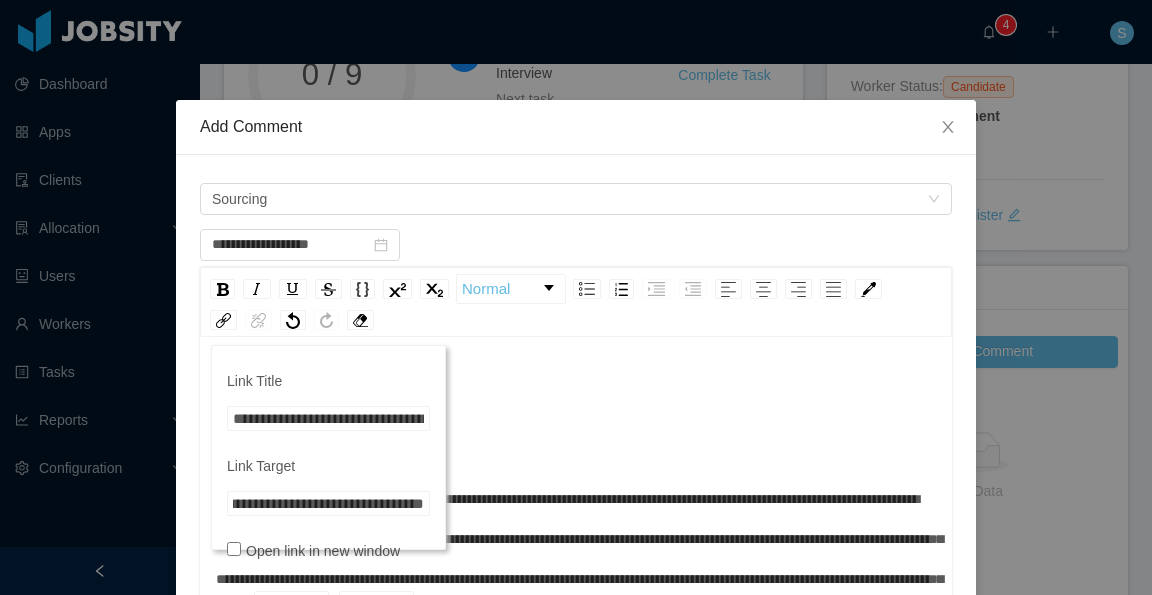 type on "**********" 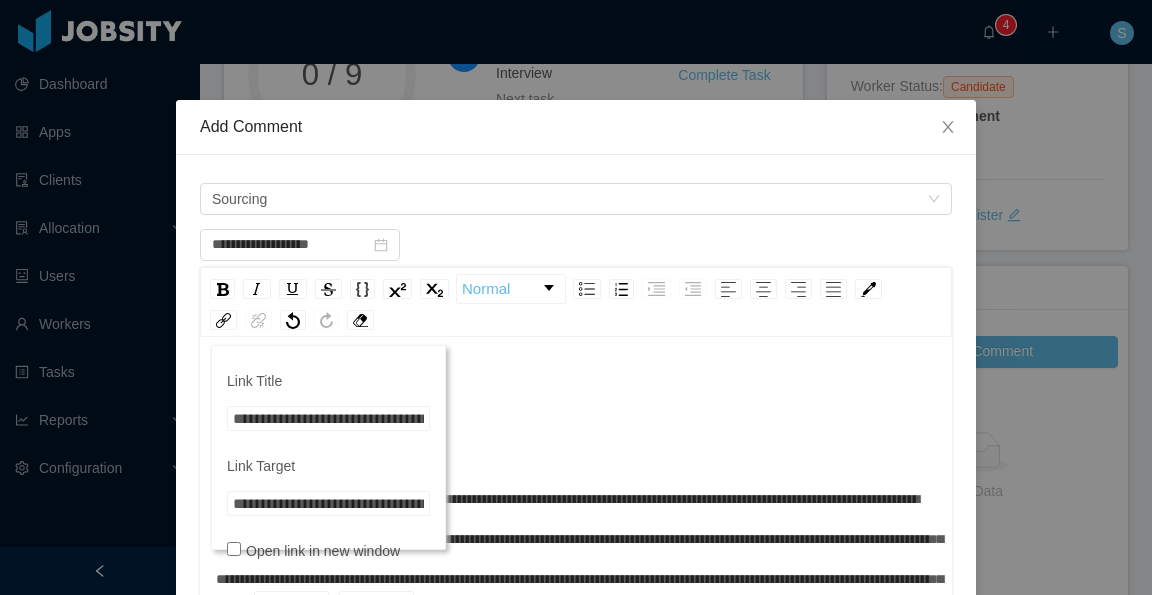 click on "**********" at bounding box center (328, 418) 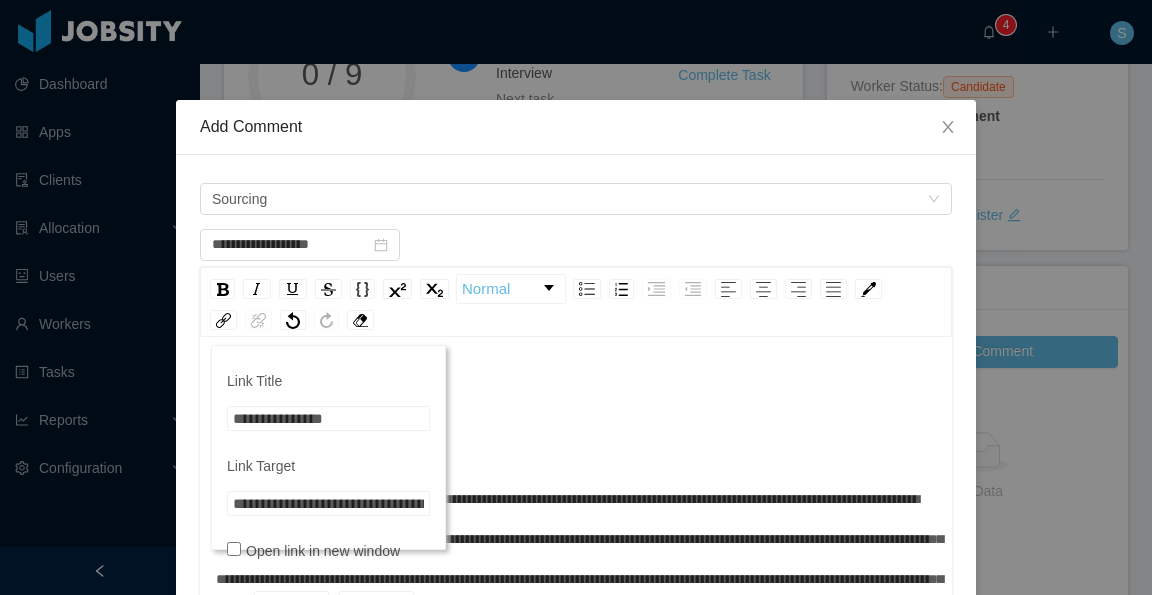 type on "**********" 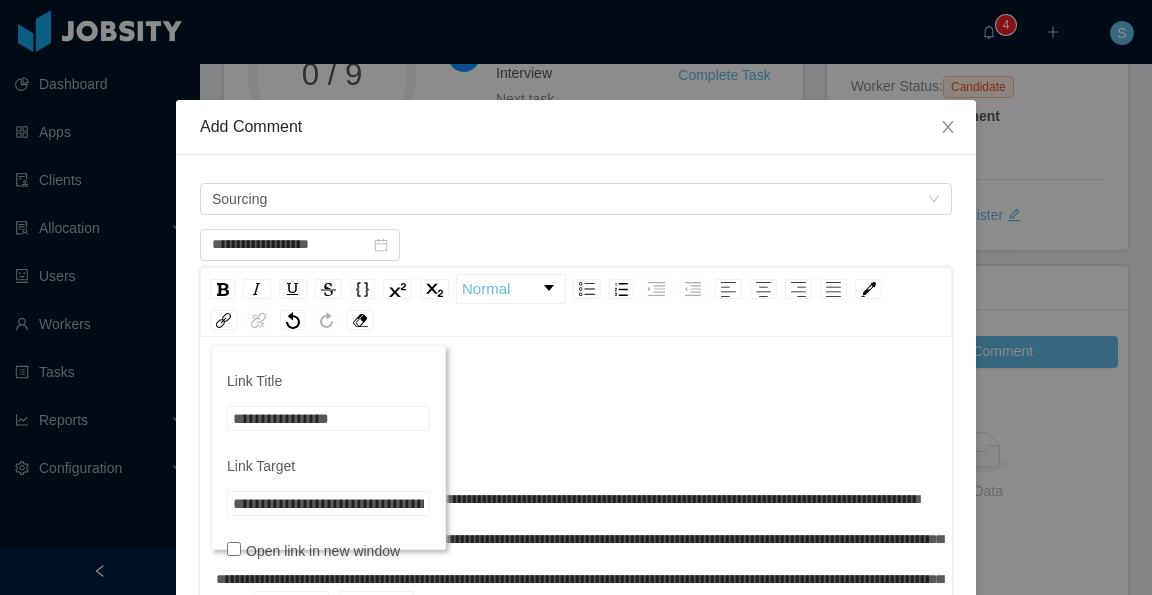 click on "Add" at bounding box center (291, 606) 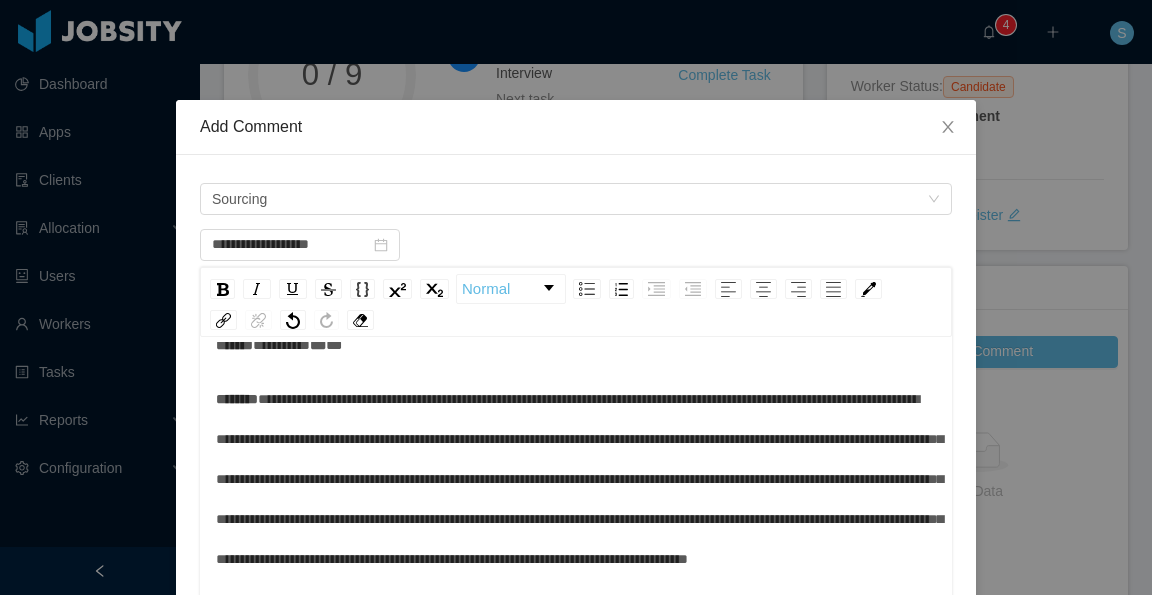 scroll, scrollTop: 0, scrollLeft: 0, axis: both 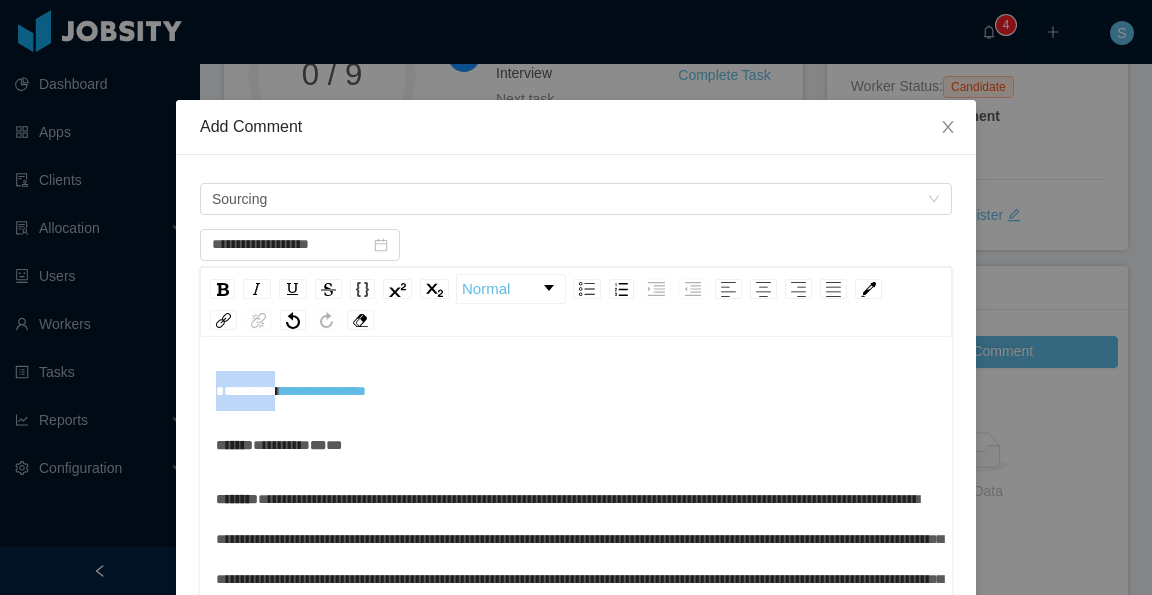 drag, startPoint x: 290, startPoint y: 392, endPoint x: 197, endPoint y: 378, distance: 94.04786 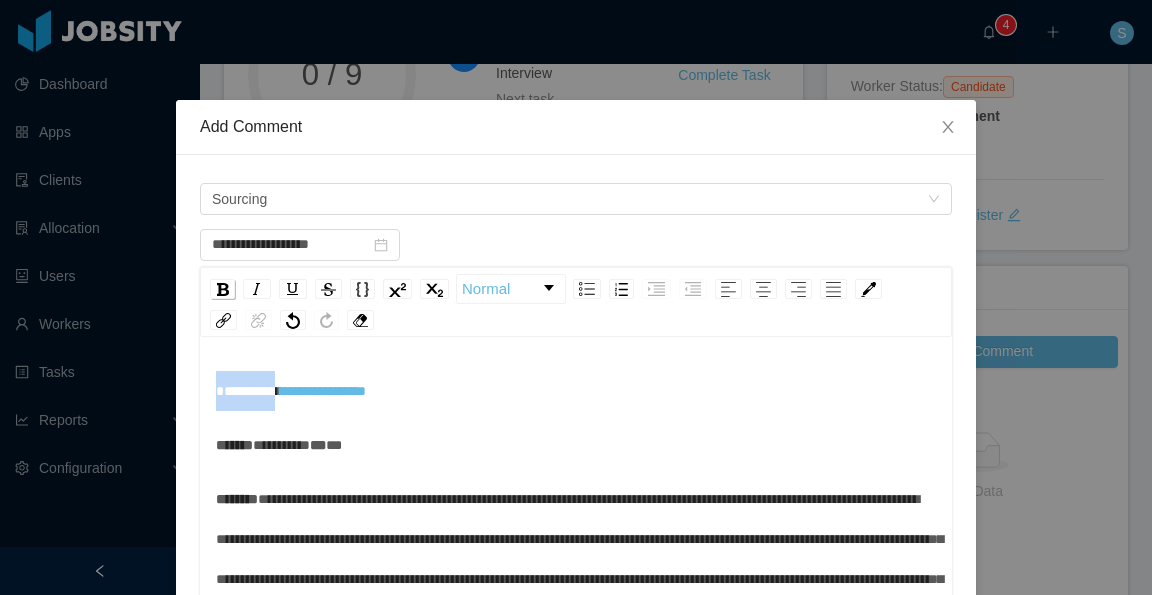 click at bounding box center [223, 289] 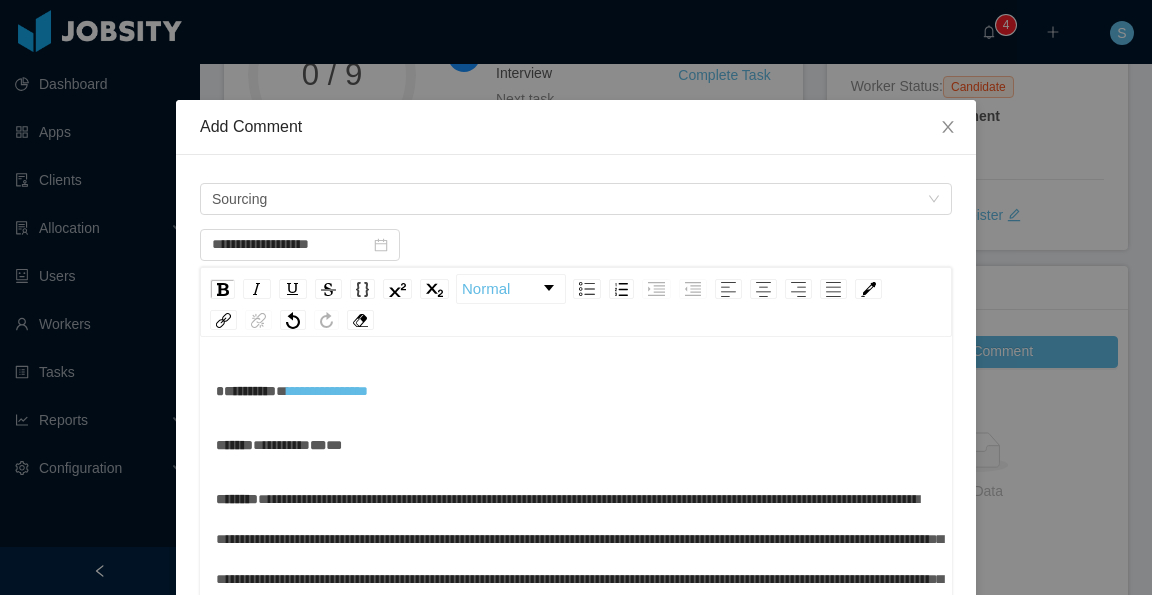 click on "******* ******** *** **" at bounding box center [576, 445] 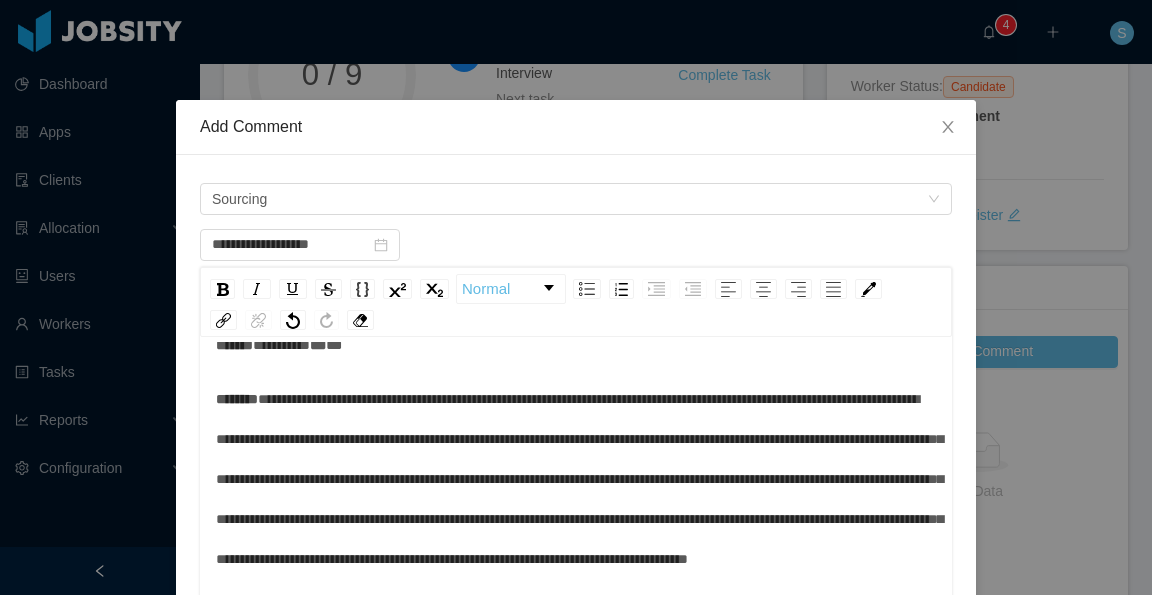 scroll, scrollTop: 0, scrollLeft: 0, axis: both 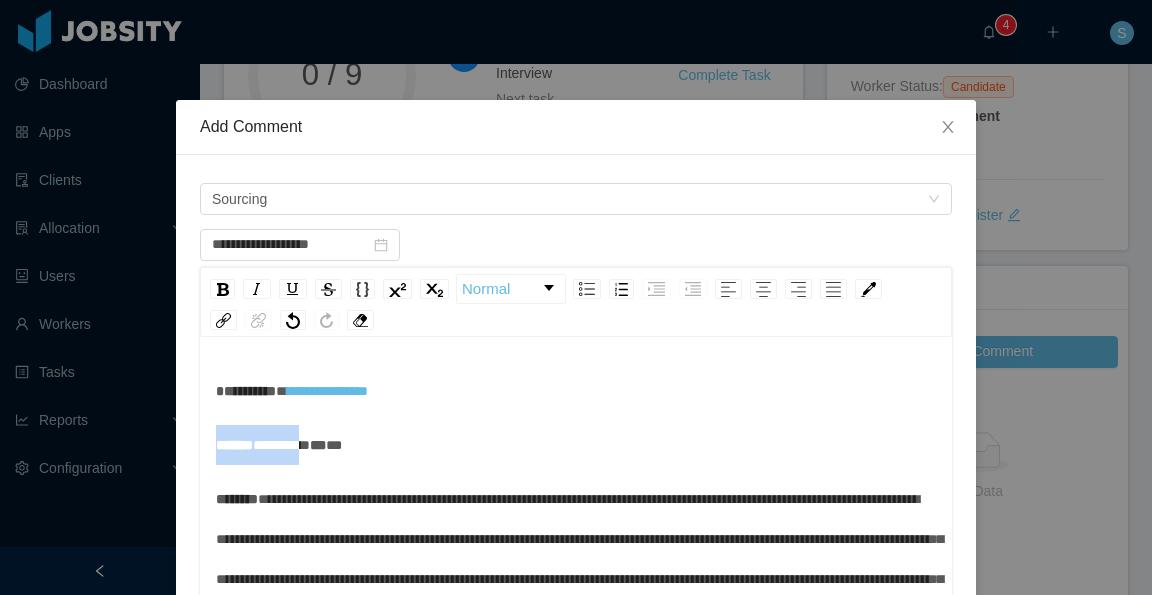 drag, startPoint x: 346, startPoint y: 445, endPoint x: 211, endPoint y: 447, distance: 135.01482 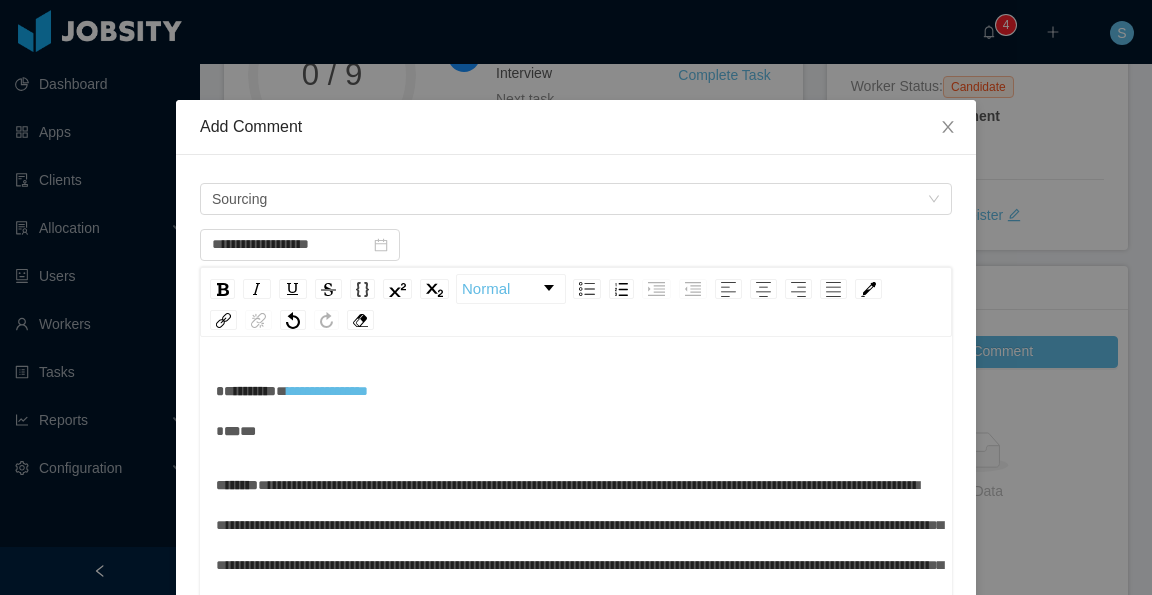 click on "**********" at bounding box center [576, 411] 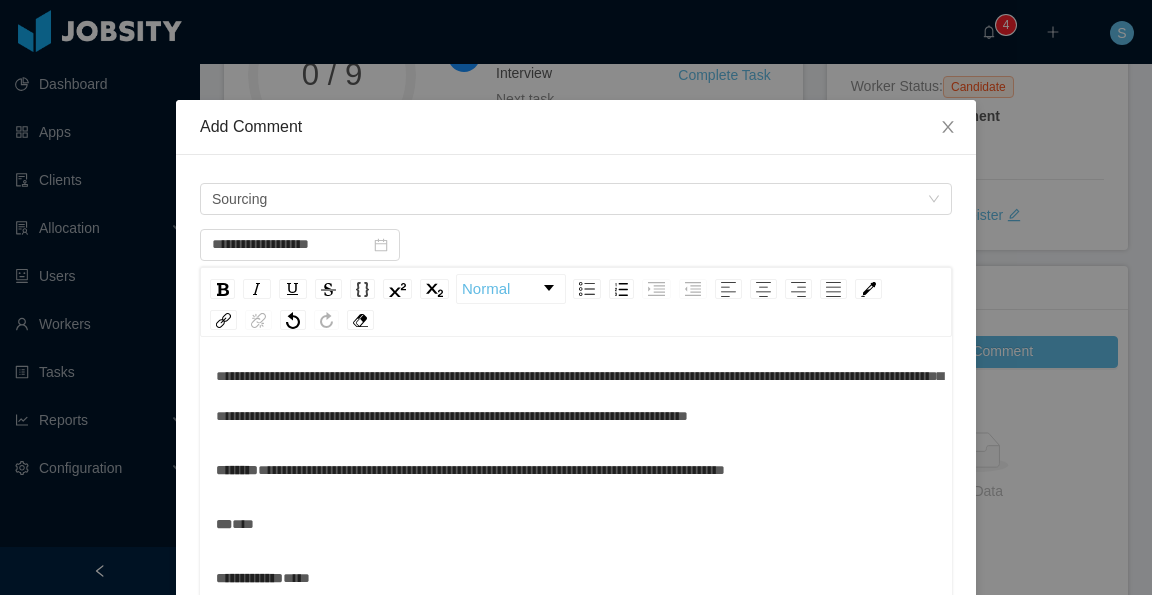 scroll, scrollTop: 308, scrollLeft: 0, axis: vertical 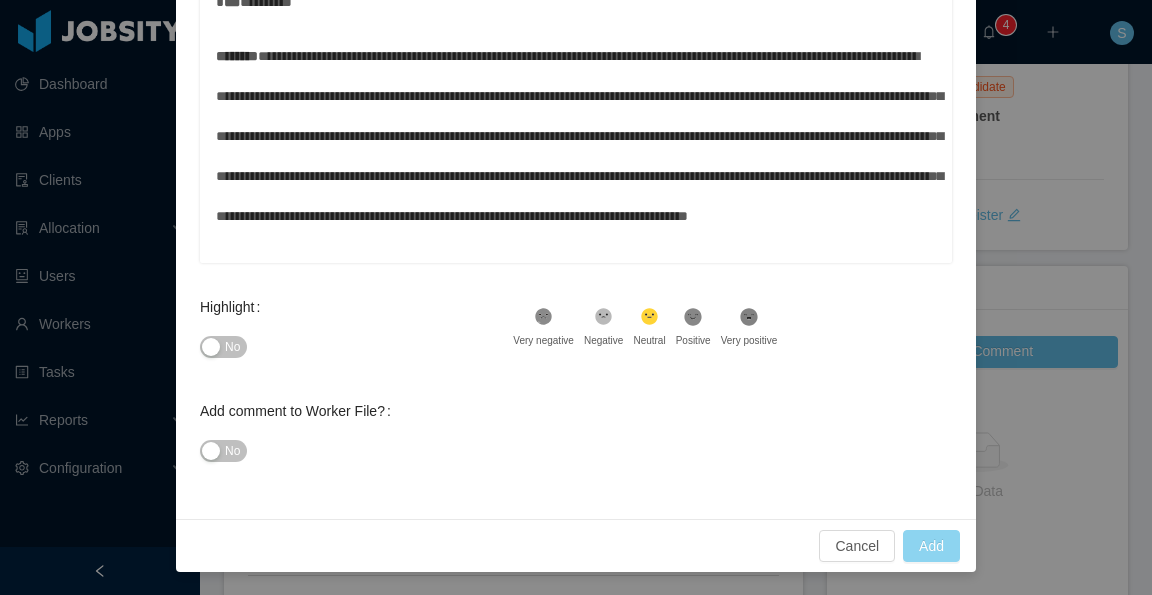 type on "**********" 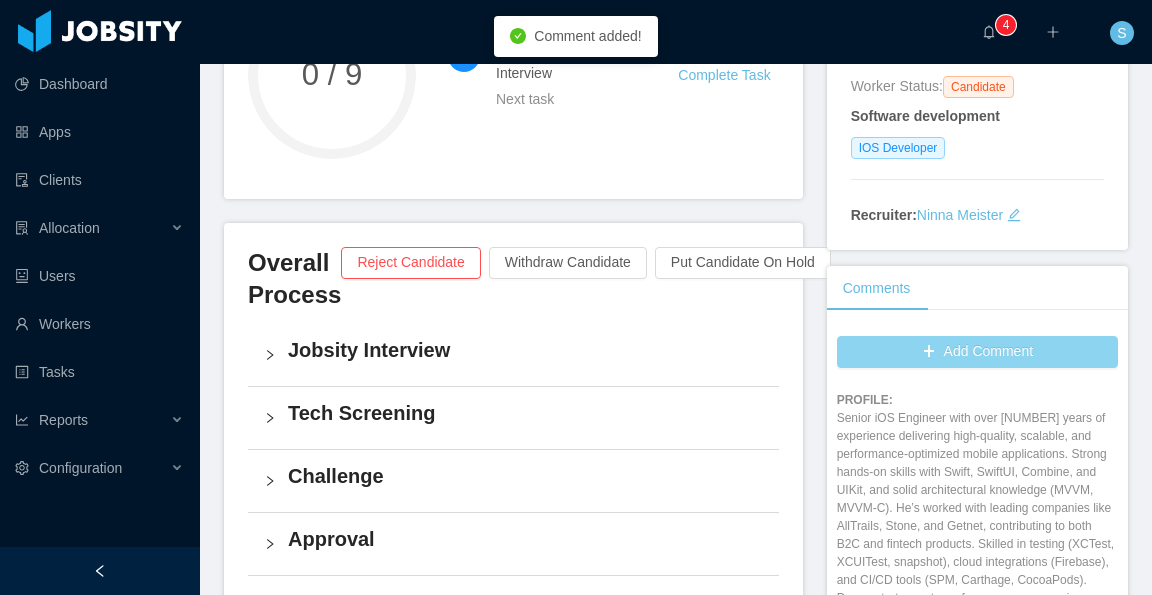 scroll, scrollTop: 209, scrollLeft: 0, axis: vertical 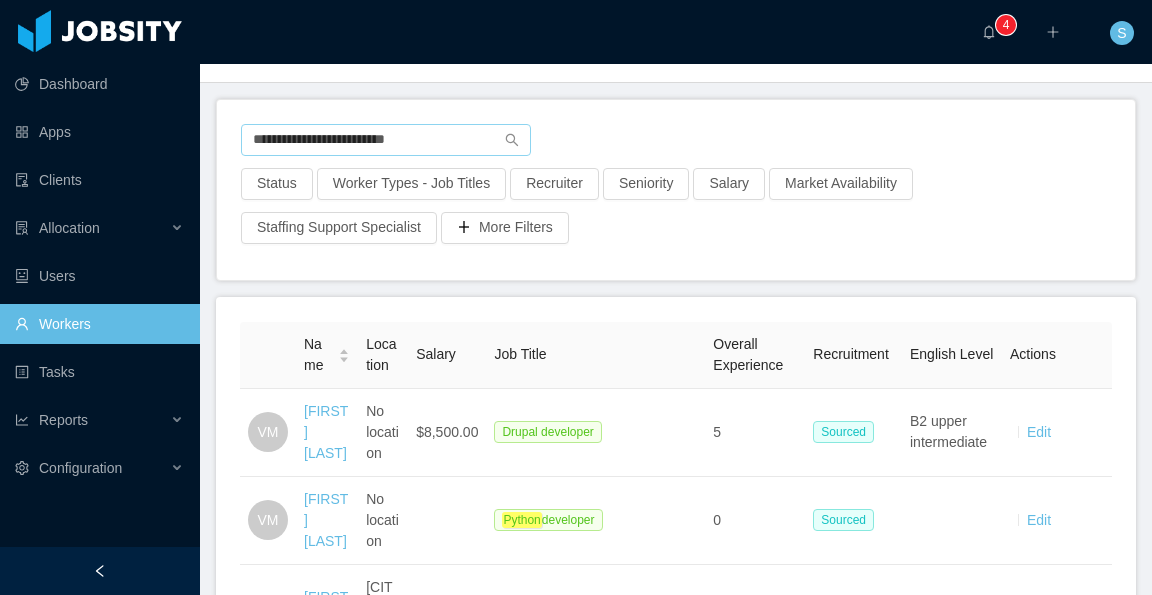 drag, startPoint x: 447, startPoint y: 140, endPoint x: 241, endPoint y: 142, distance: 206.0097 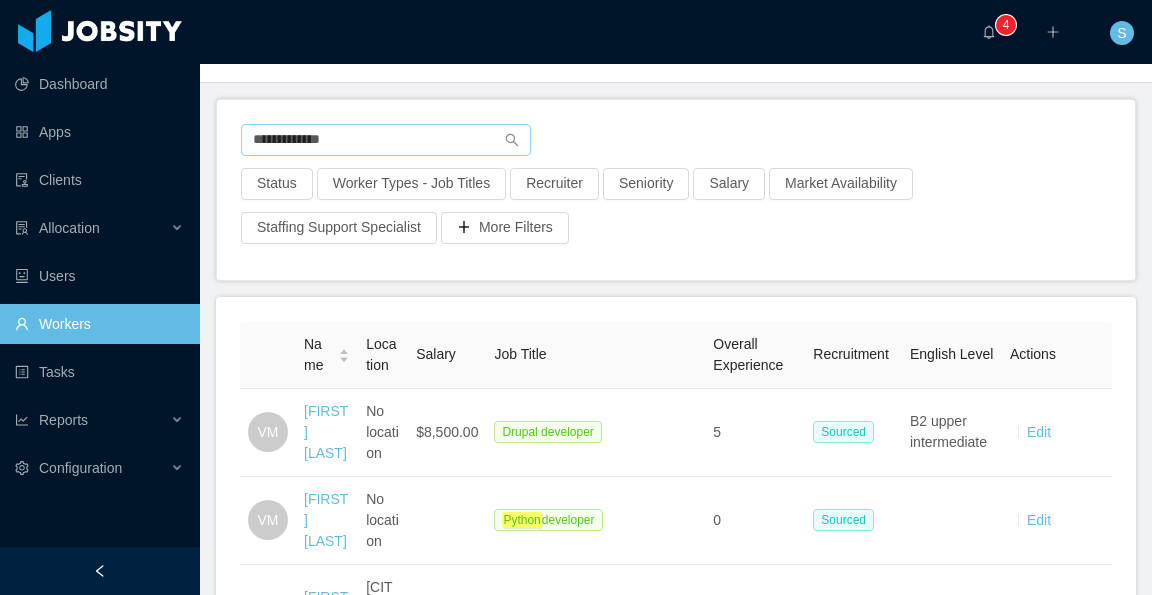 type on "**********" 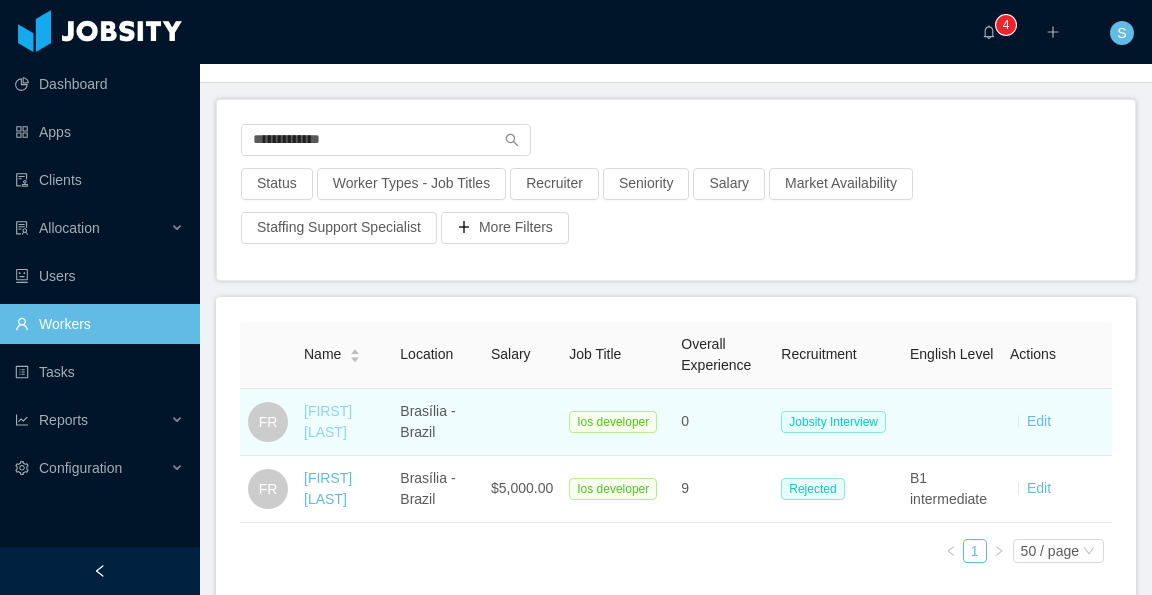 click on "[FIRST] [LAST]" at bounding box center [328, 421] 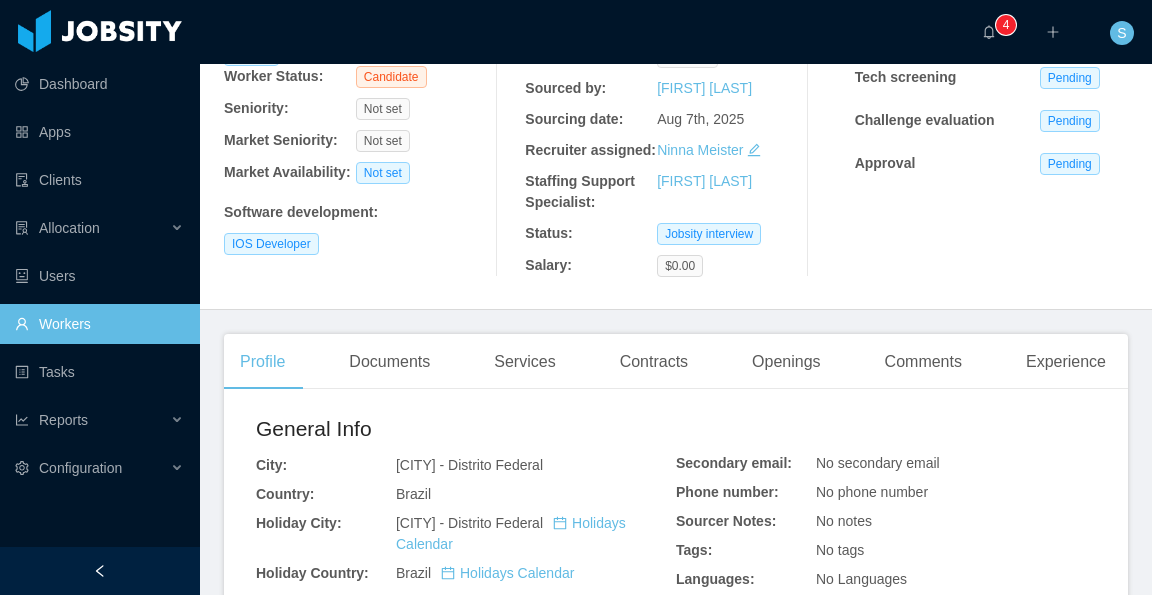 scroll, scrollTop: 0, scrollLeft: 0, axis: both 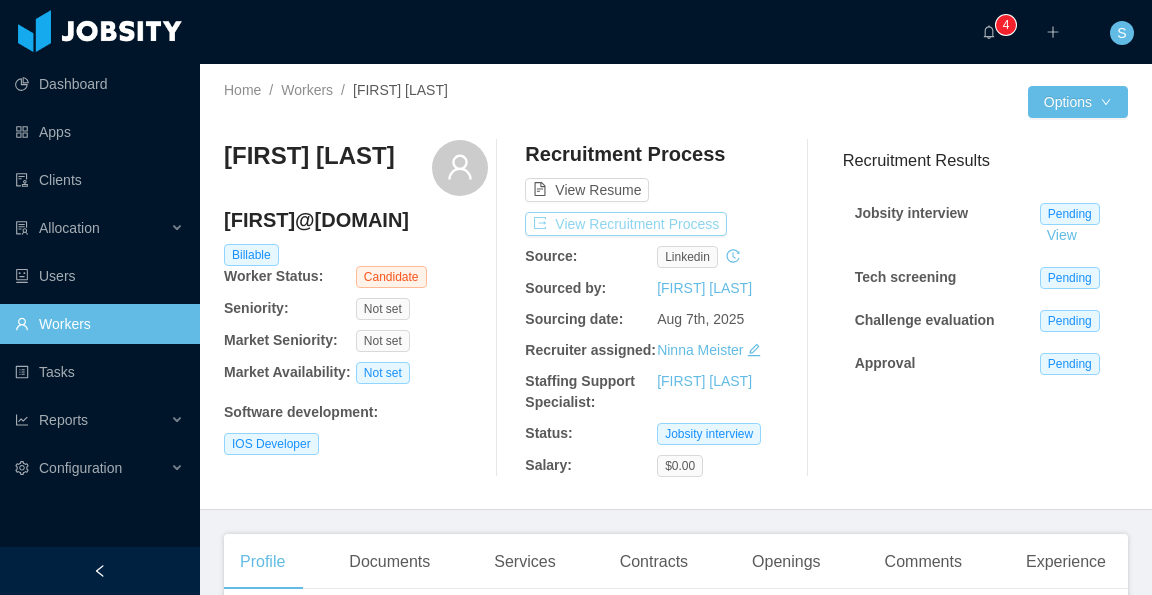 click on "View Recruitment Process" at bounding box center (626, 224) 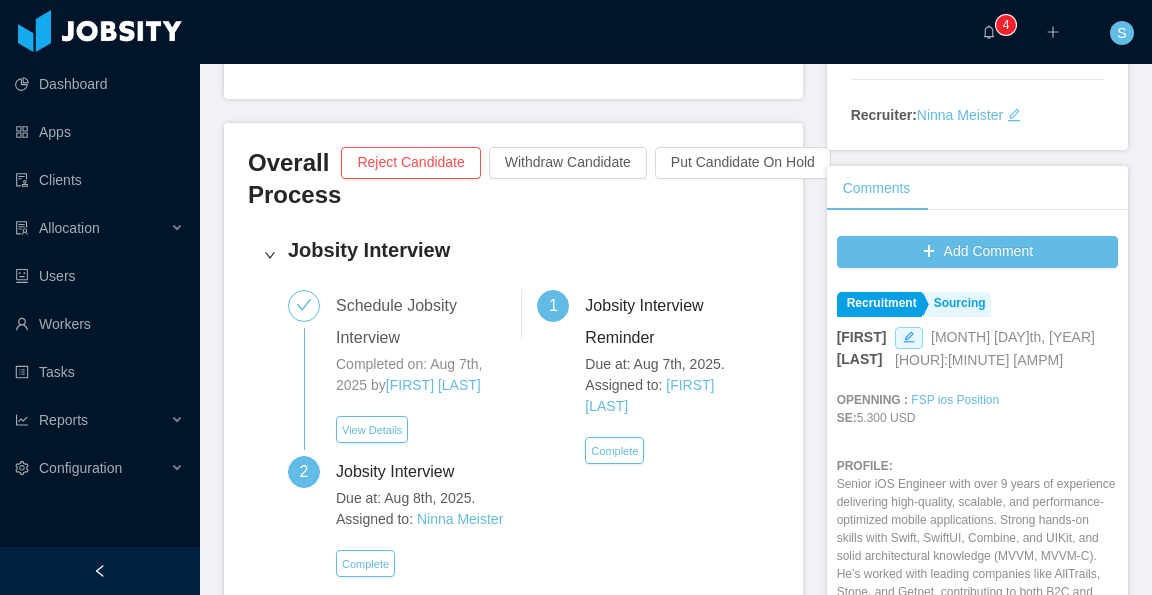 scroll, scrollTop: 379, scrollLeft: 0, axis: vertical 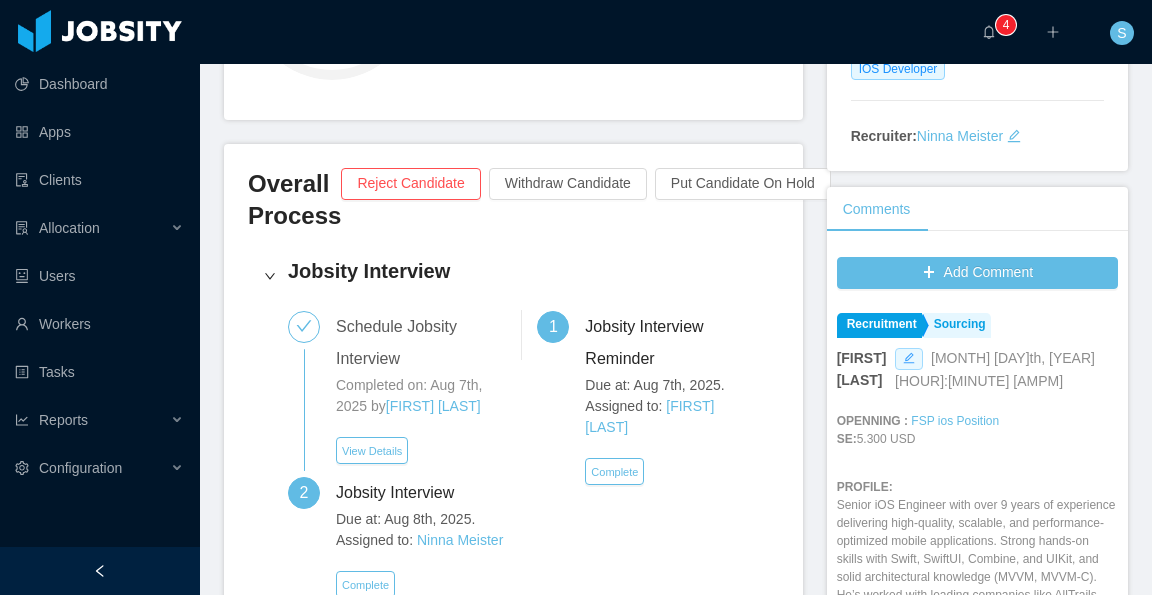 click 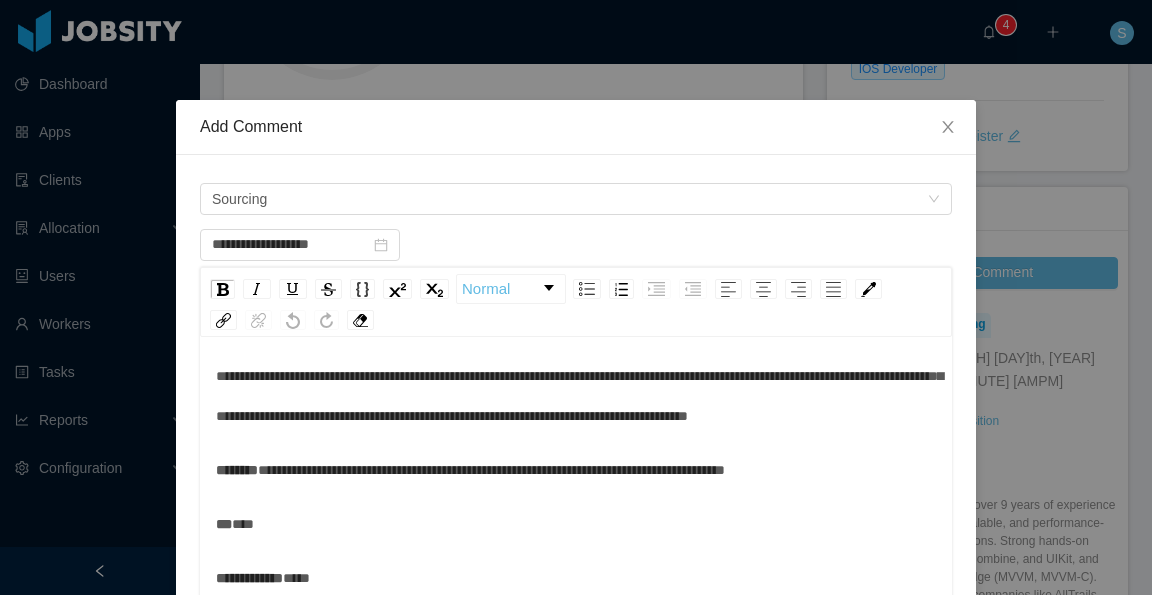 scroll, scrollTop: 308, scrollLeft: 0, axis: vertical 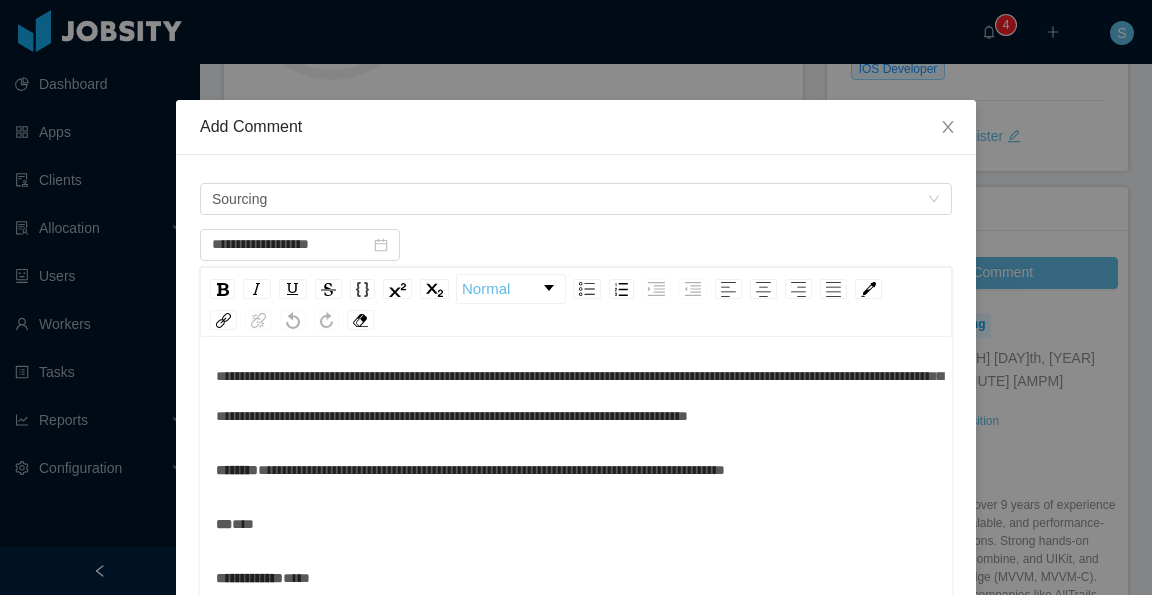 click on "**********" at bounding box center [576, 336] 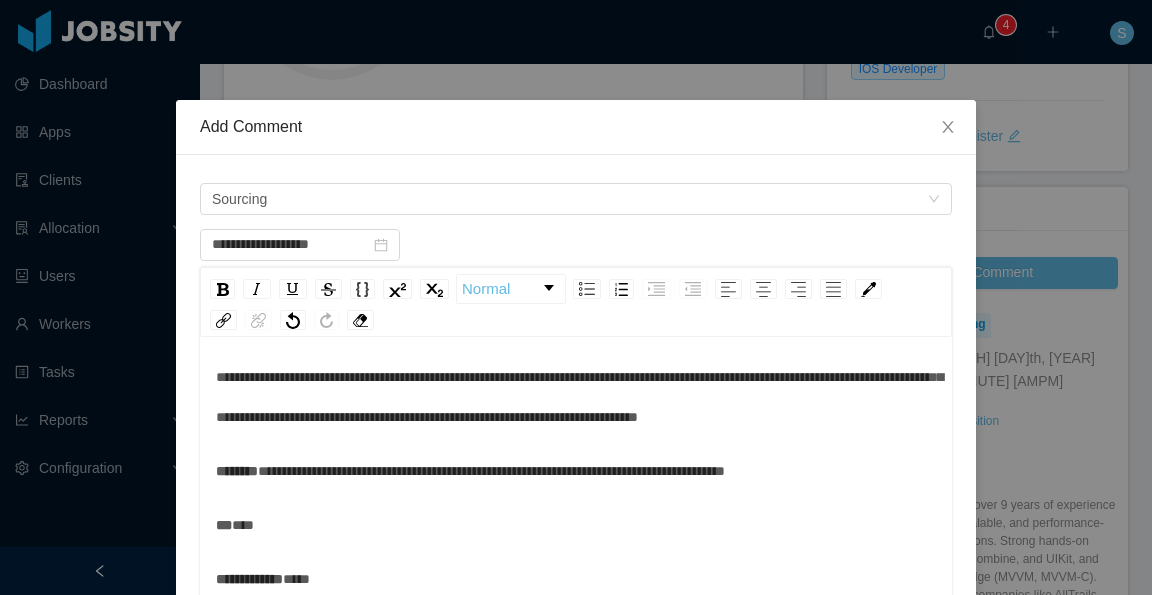 click on "**********" at bounding box center (579, 297) 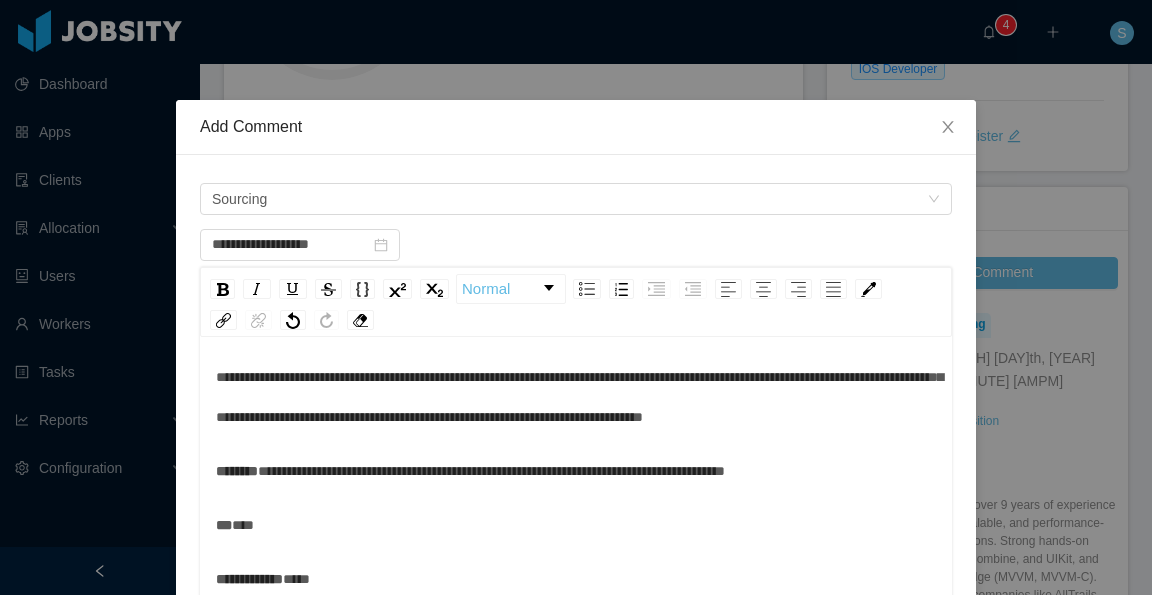 click on "**********" at bounding box center [579, 297] 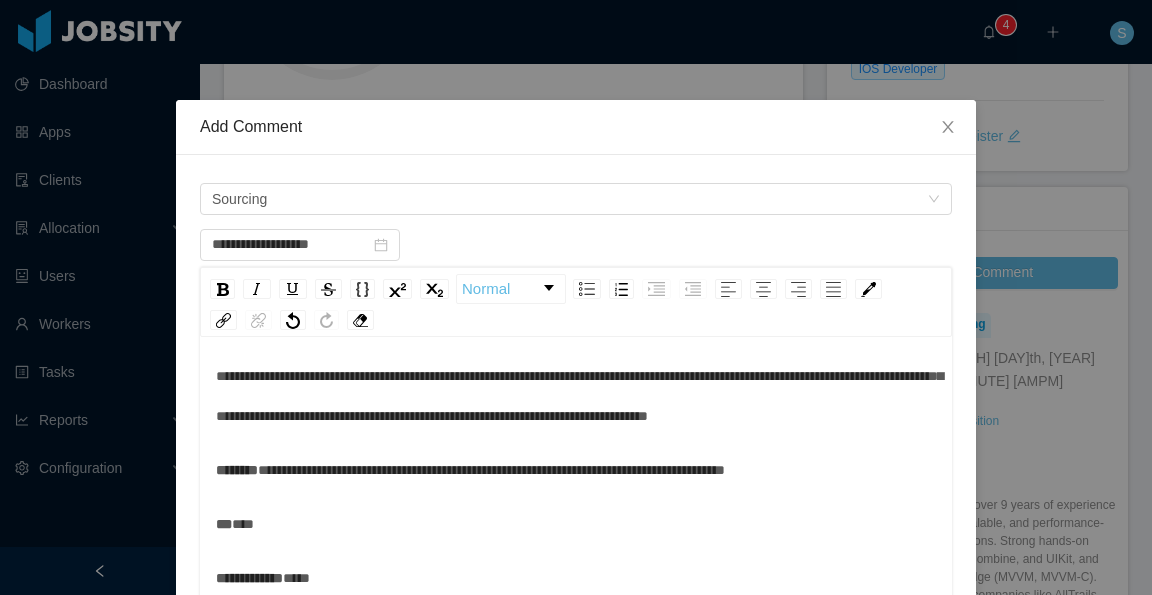 scroll, scrollTop: 408, scrollLeft: 0, axis: vertical 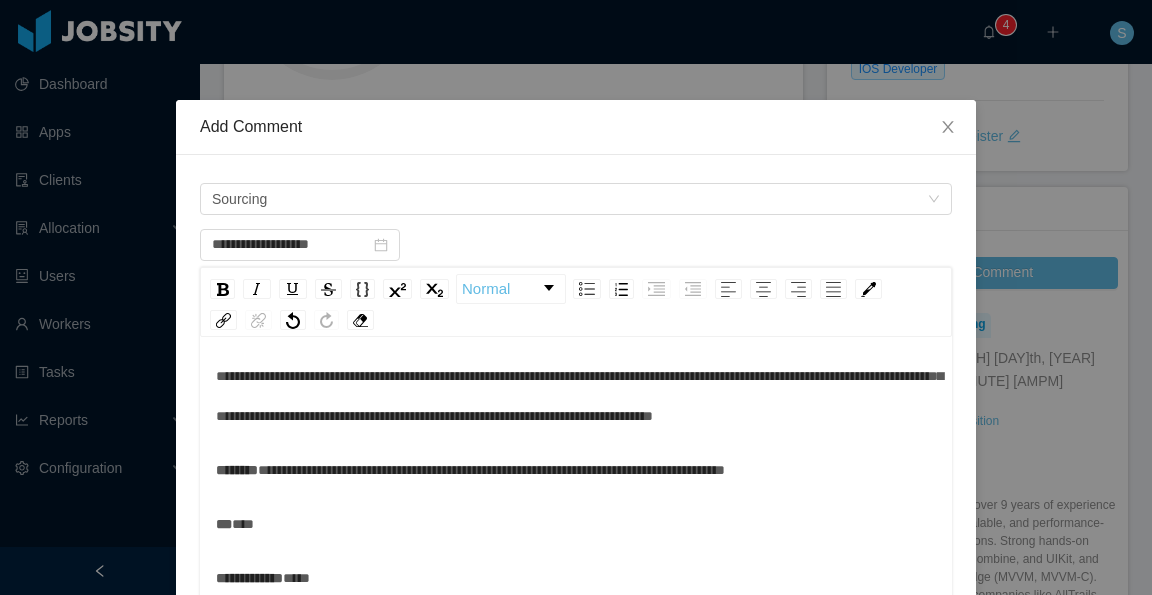 click on "**********" at bounding box center (576, 296) 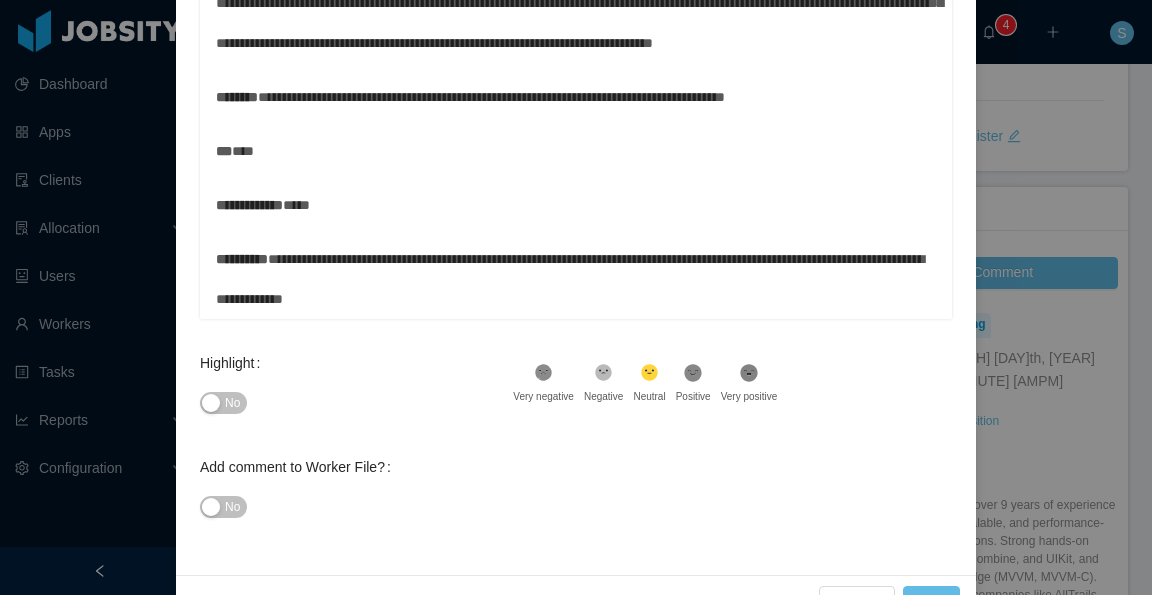 scroll, scrollTop: 429, scrollLeft: 0, axis: vertical 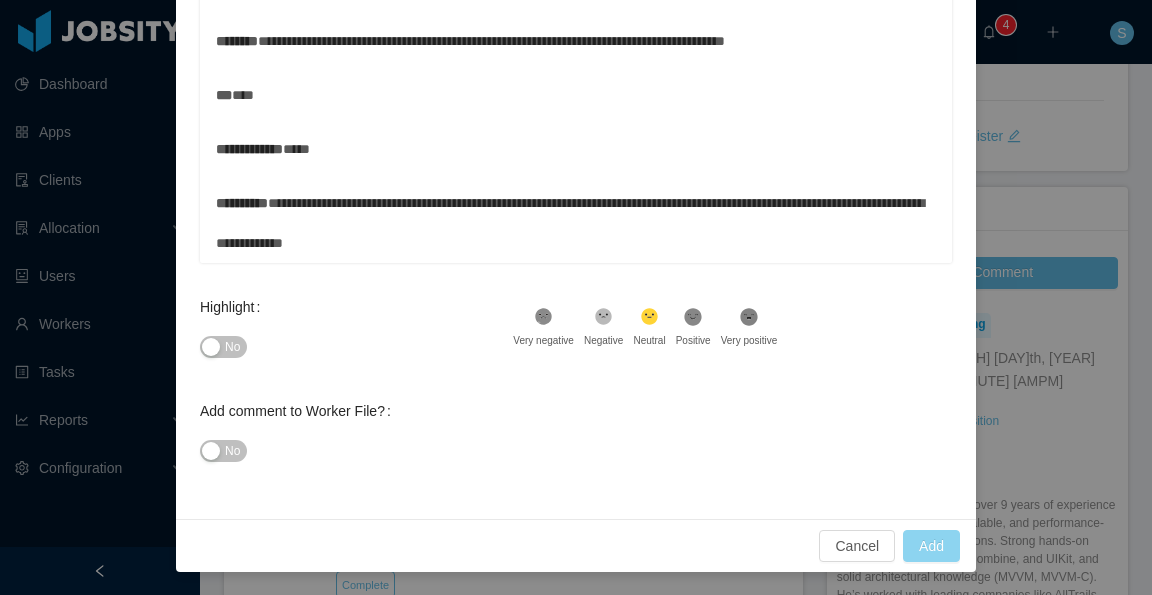 click on "Add" at bounding box center [931, 546] 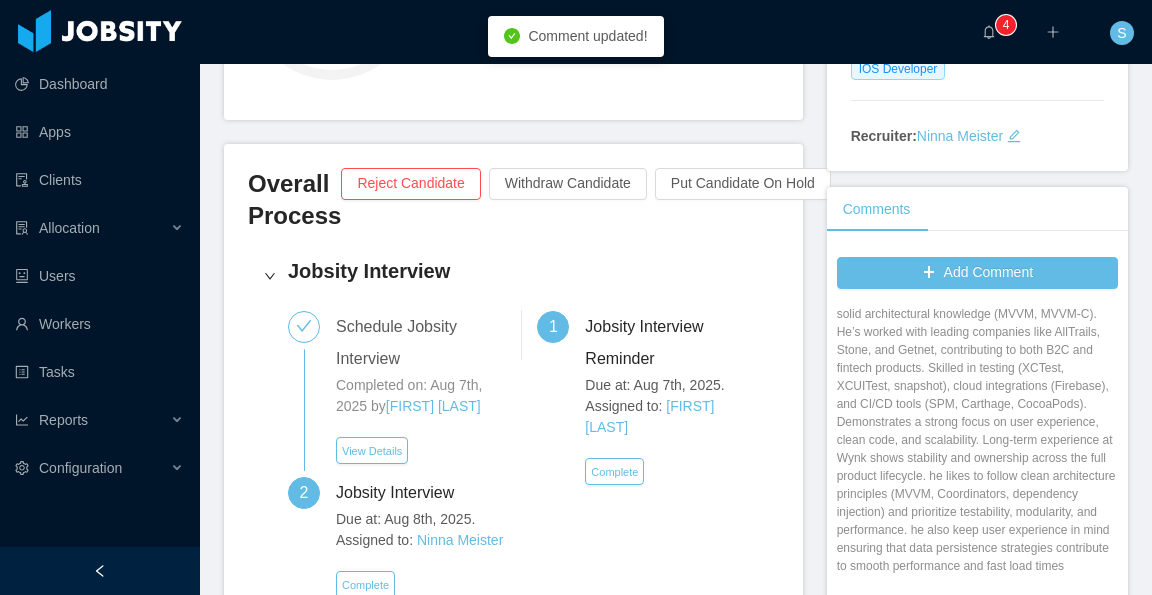 scroll, scrollTop: 317, scrollLeft: 0, axis: vertical 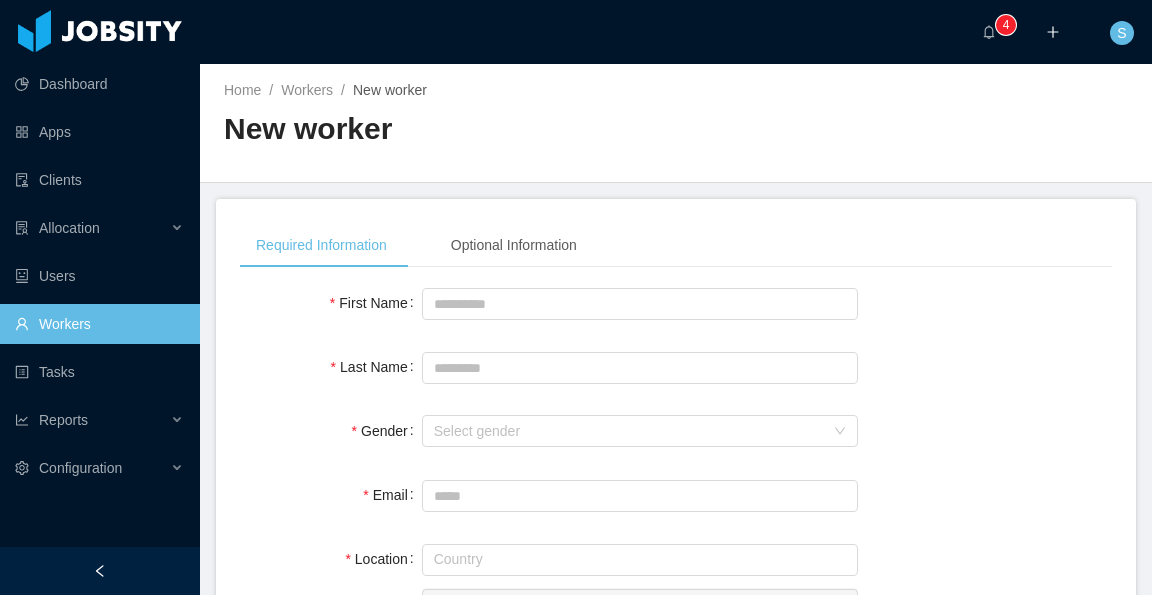 click on "Workers" at bounding box center (99, 324) 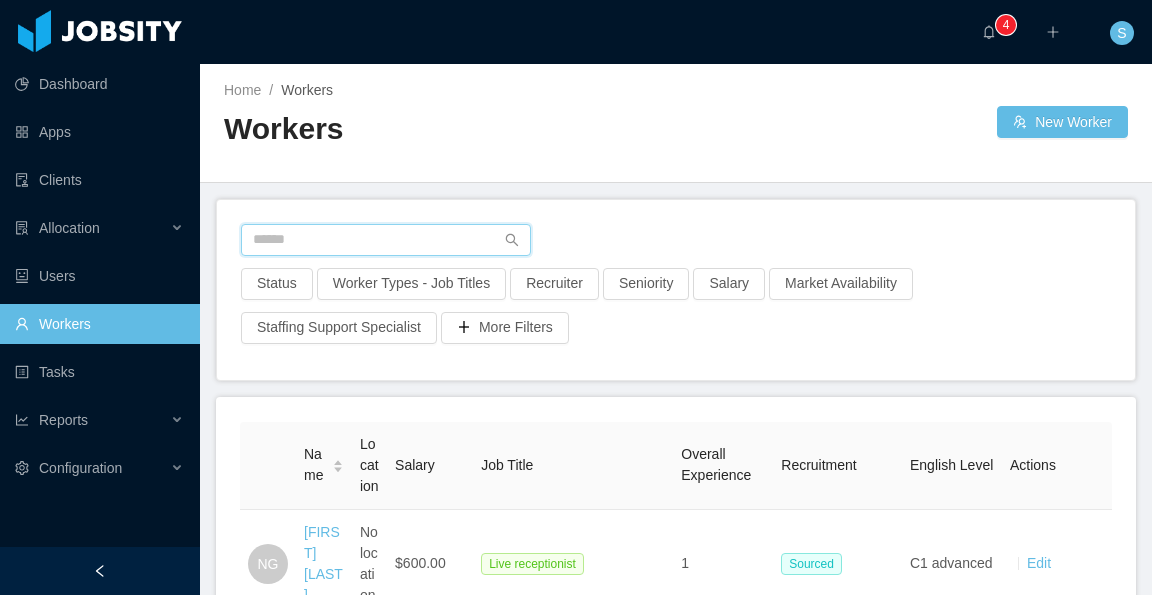 click at bounding box center (386, 240) 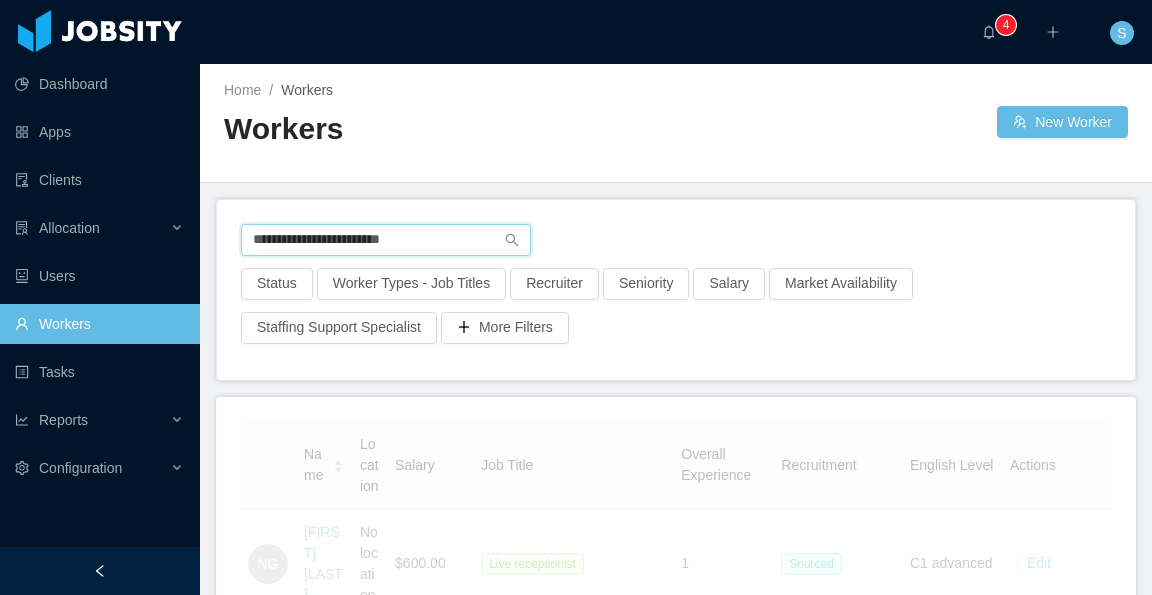scroll, scrollTop: 100, scrollLeft: 0, axis: vertical 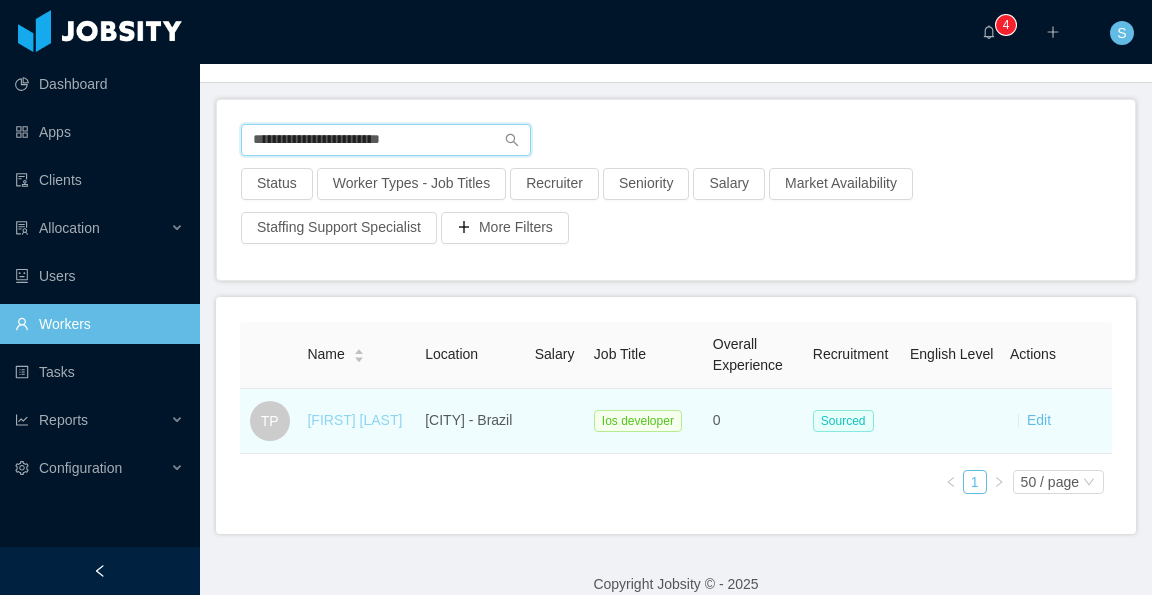 type on "**********" 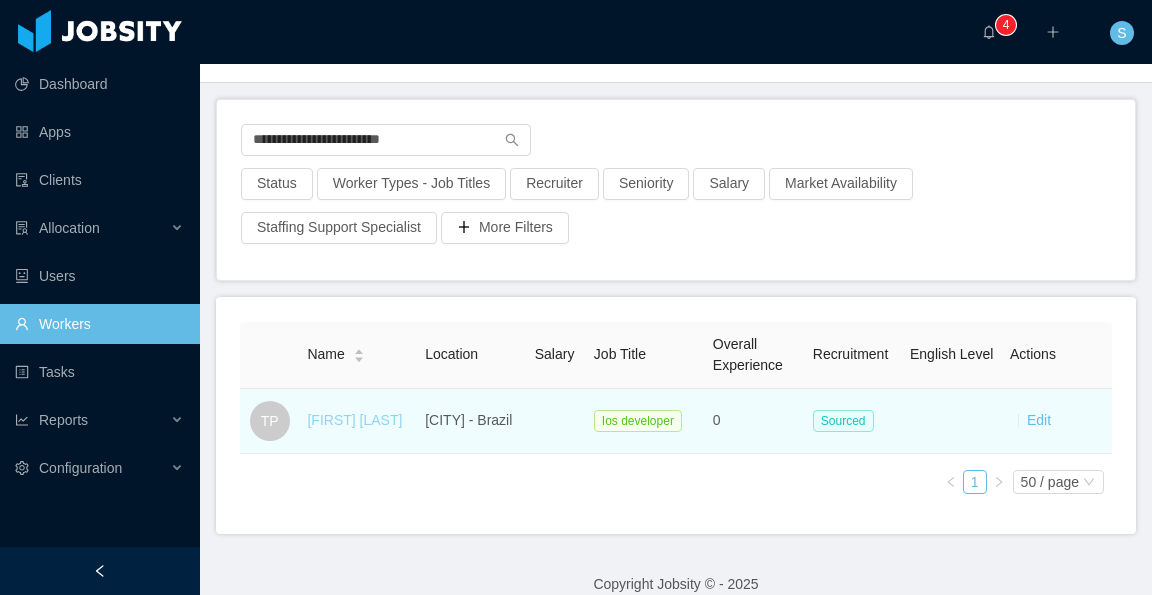 click on "Thomas Pereira" at bounding box center (354, 420) 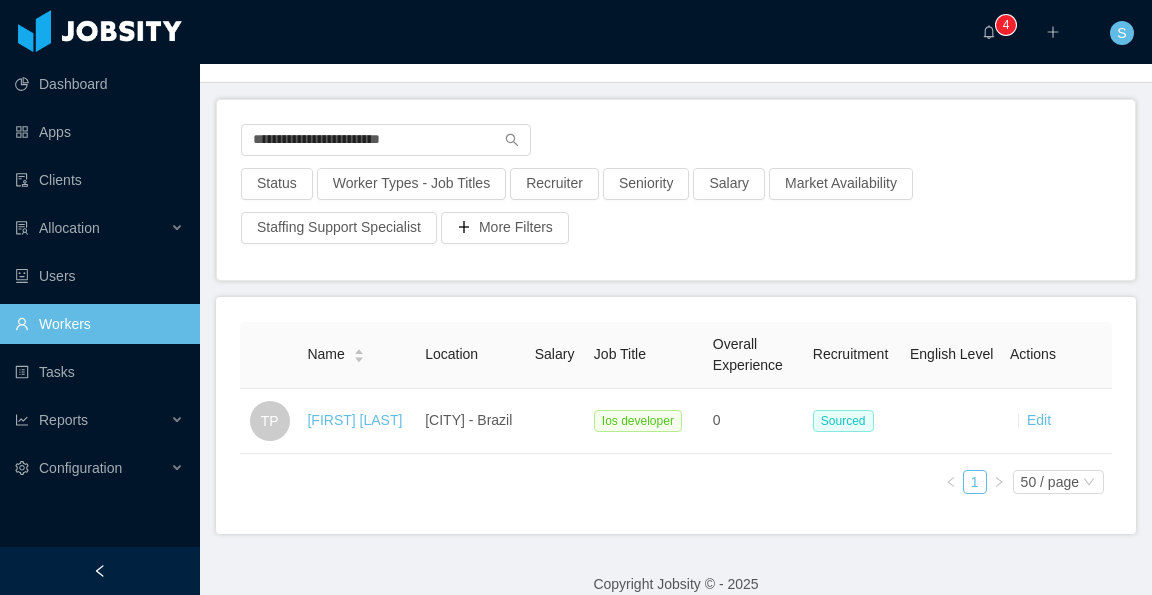 scroll, scrollTop: 0, scrollLeft: 0, axis: both 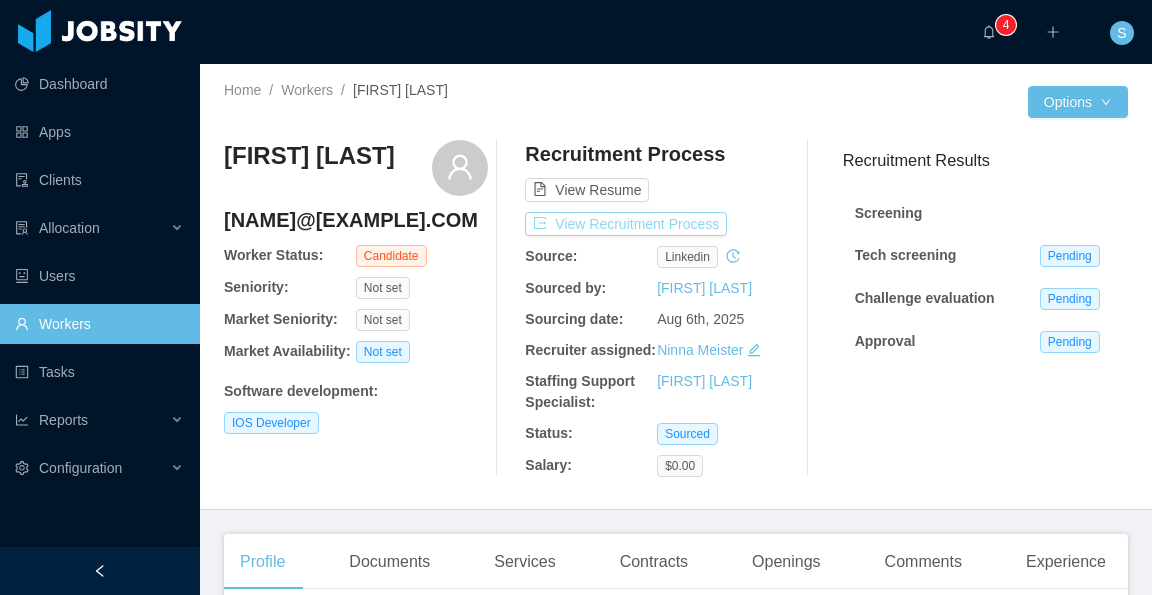 click on "View Recruitment Process" at bounding box center [626, 224] 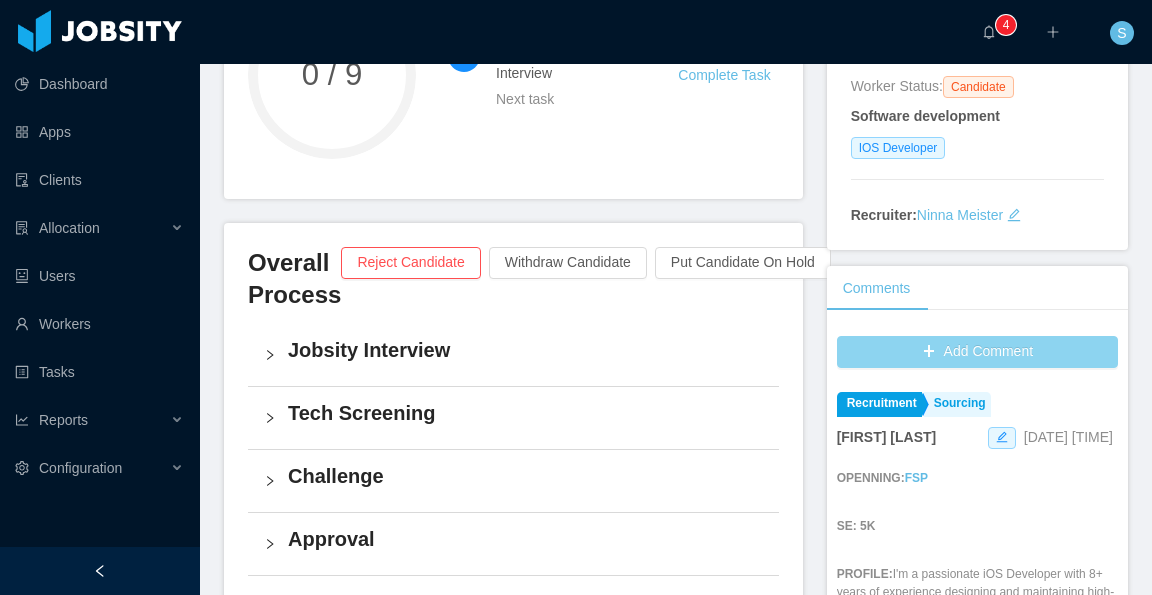 scroll, scrollTop: 600, scrollLeft: 0, axis: vertical 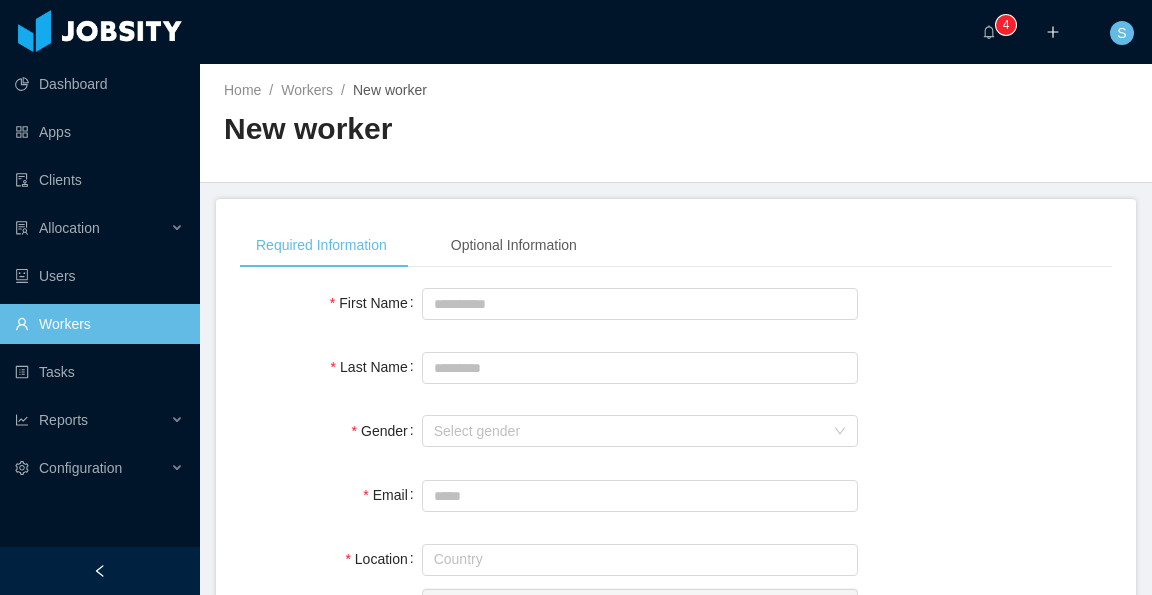 click on "Workers" at bounding box center [99, 324] 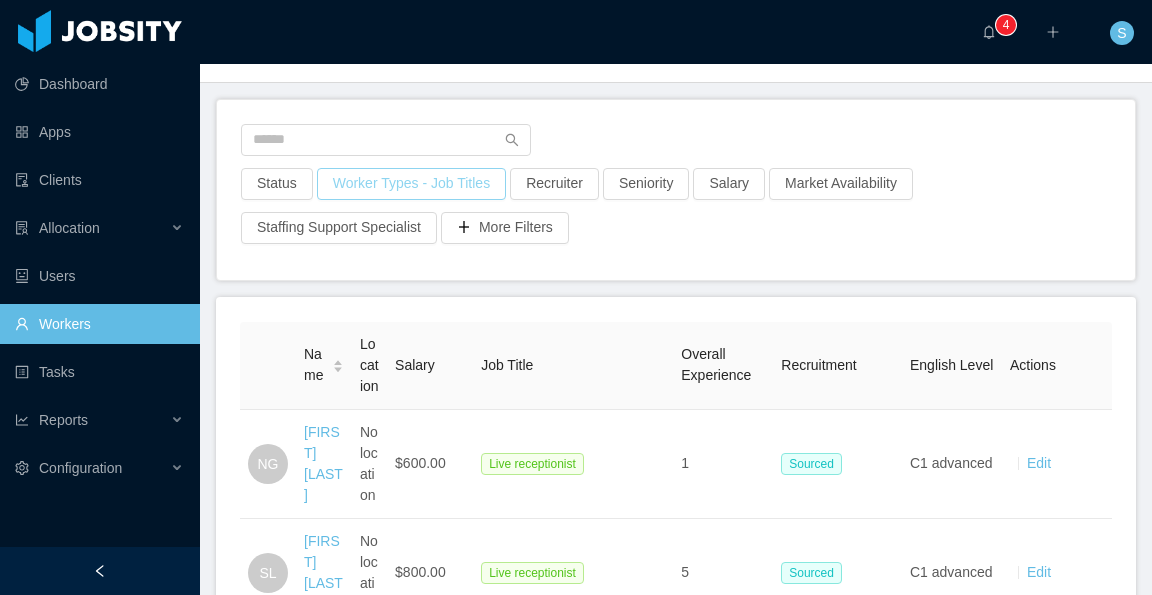 scroll, scrollTop: 0, scrollLeft: 0, axis: both 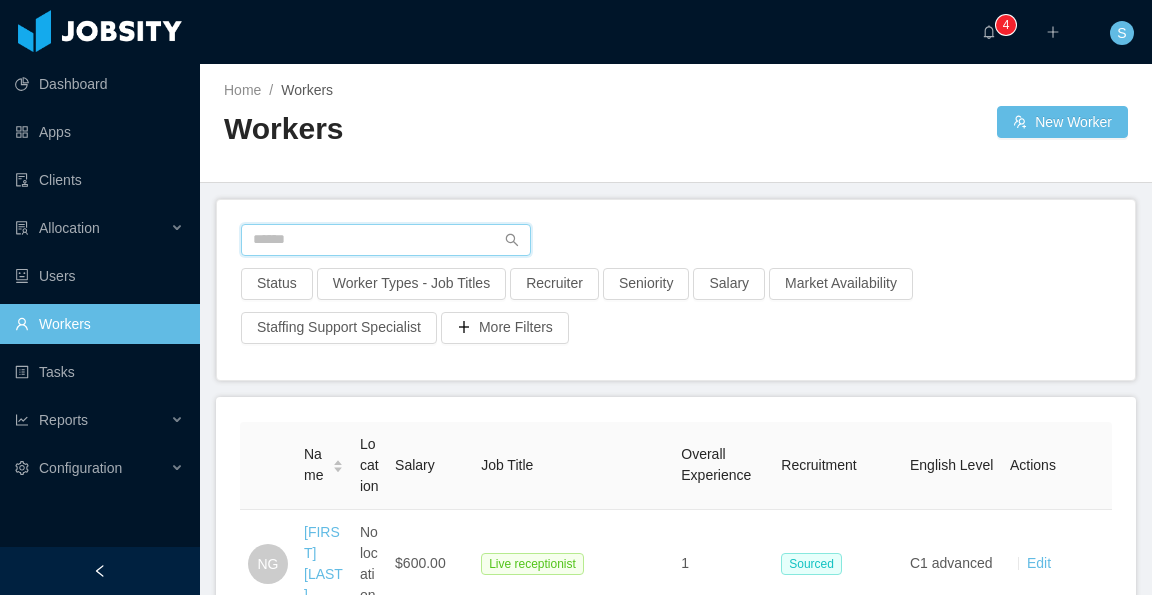 click at bounding box center (386, 240) 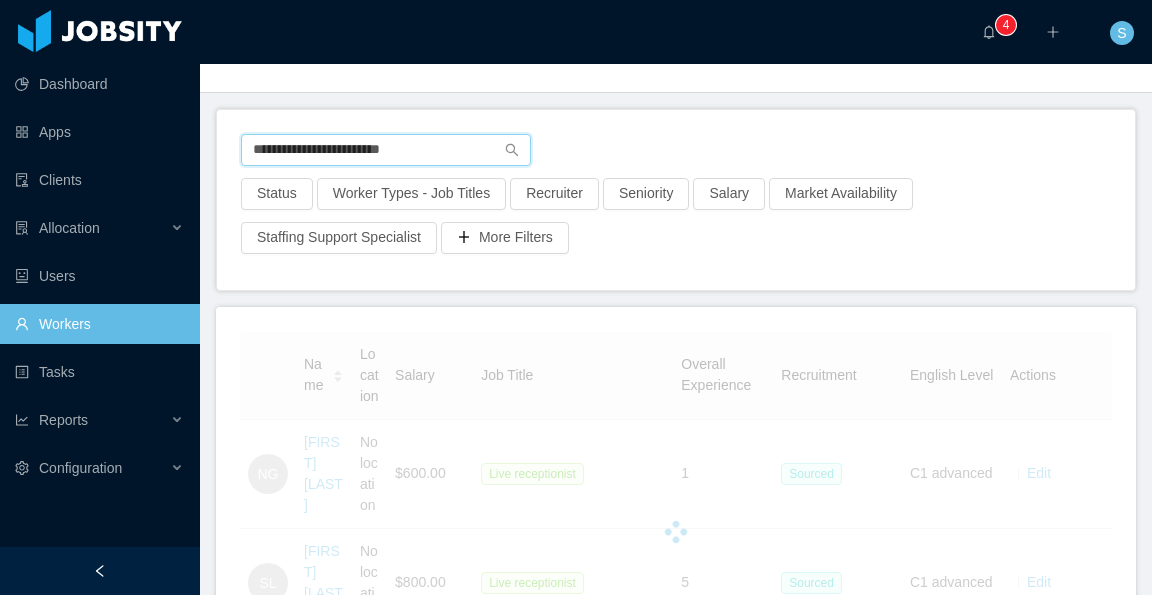scroll, scrollTop: 138, scrollLeft: 0, axis: vertical 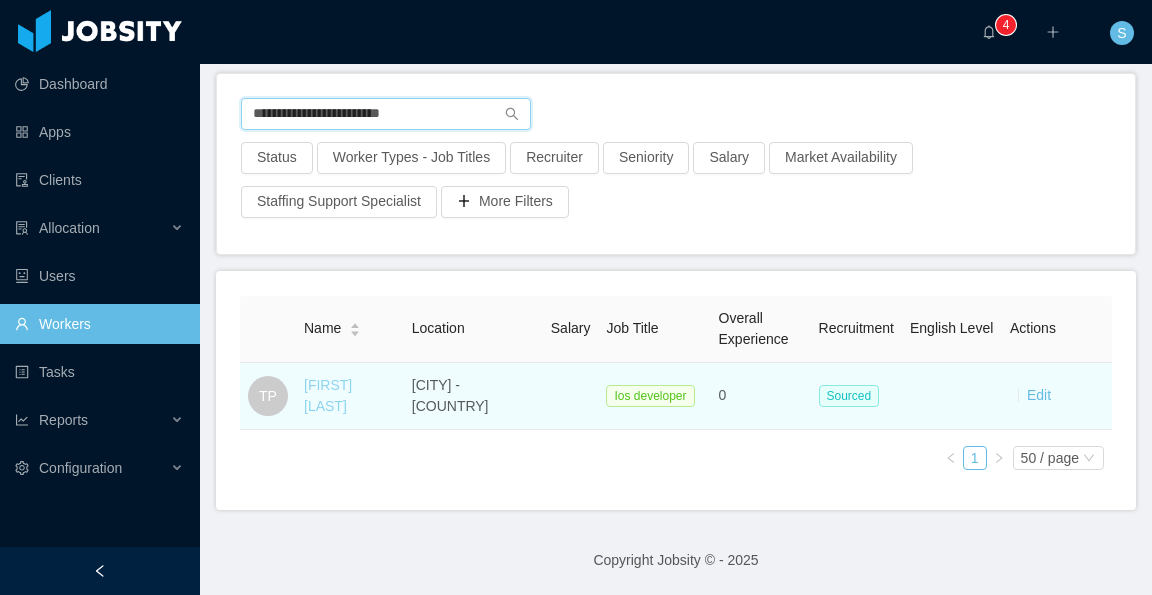 type on "**********" 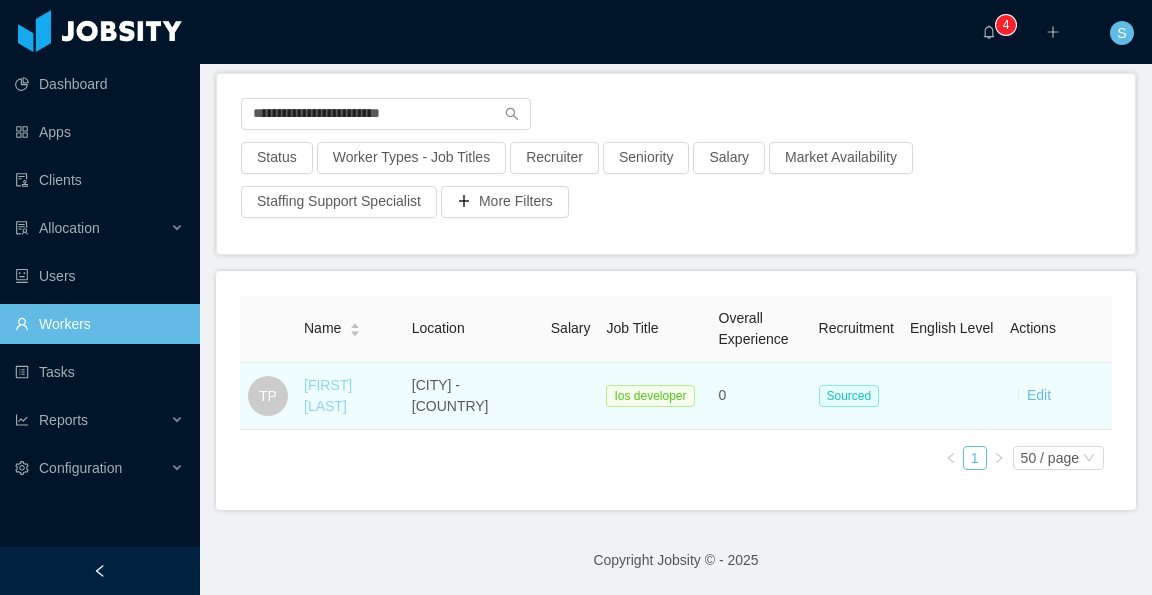 click on "[FIRST] [LAST]" at bounding box center (328, 395) 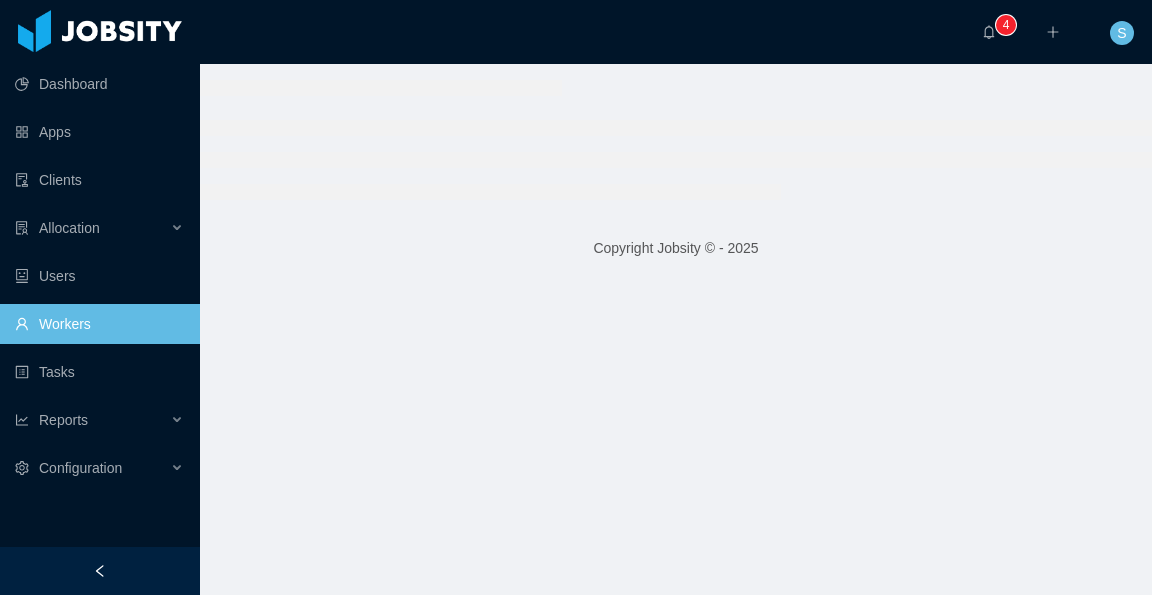 scroll, scrollTop: 0, scrollLeft: 0, axis: both 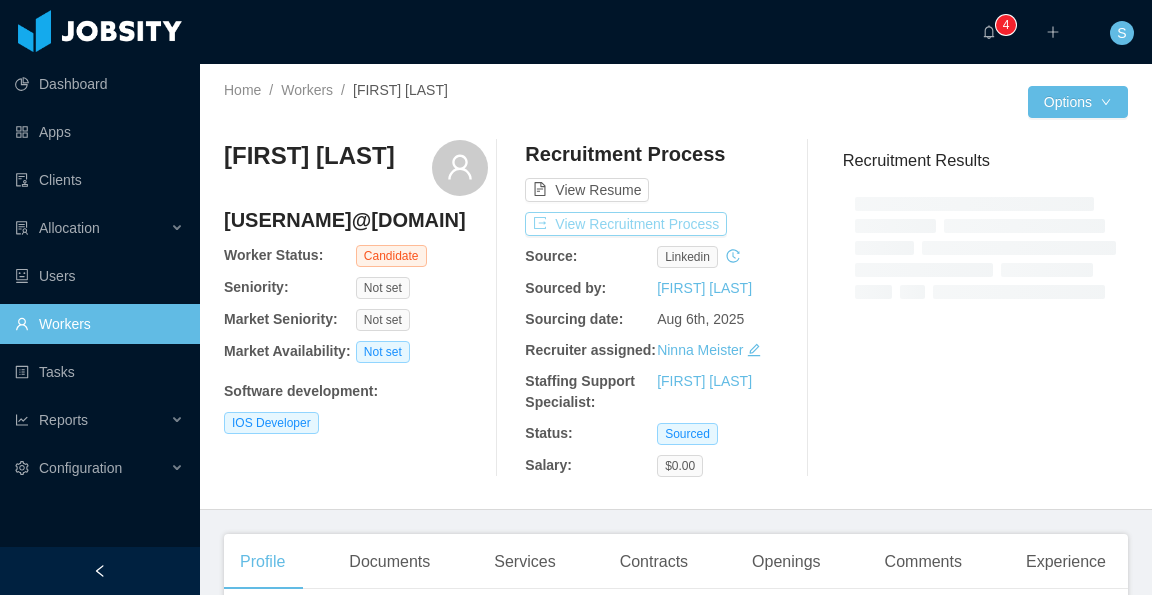 click on "View Recruitment Process" at bounding box center (626, 224) 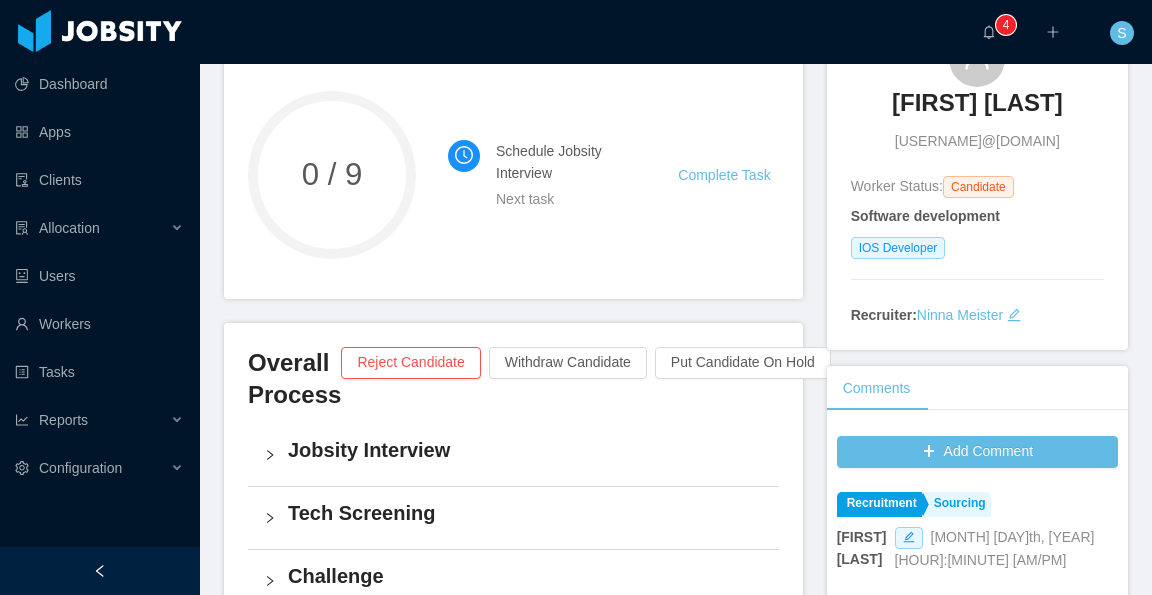 scroll, scrollTop: 500, scrollLeft: 0, axis: vertical 